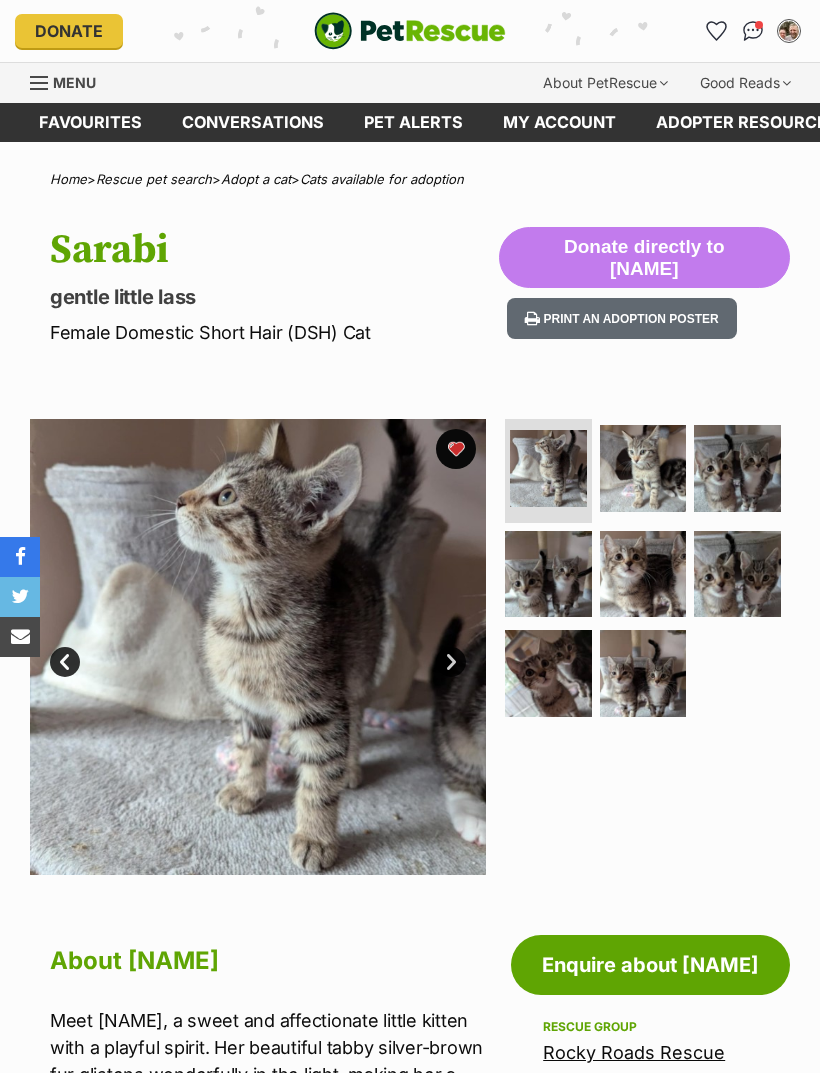 scroll, scrollTop: 0, scrollLeft: 0, axis: both 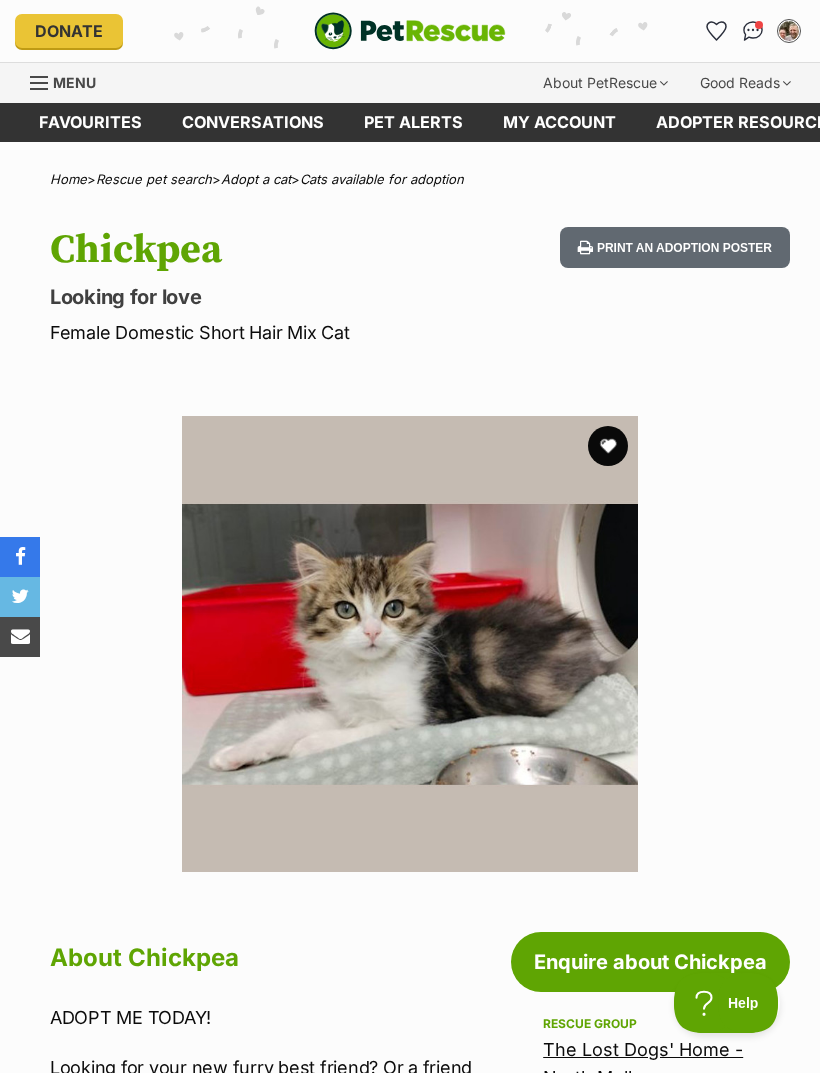 click at bounding box center [608, 446] 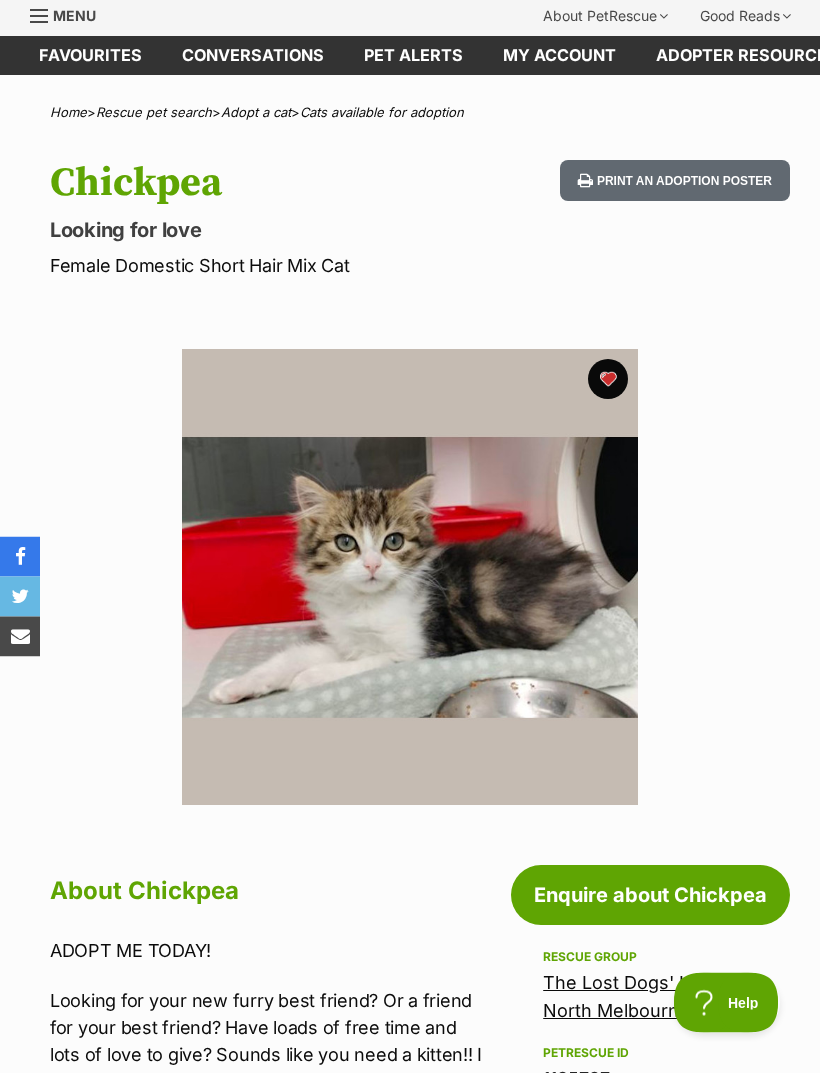 scroll, scrollTop: 0, scrollLeft: 0, axis: both 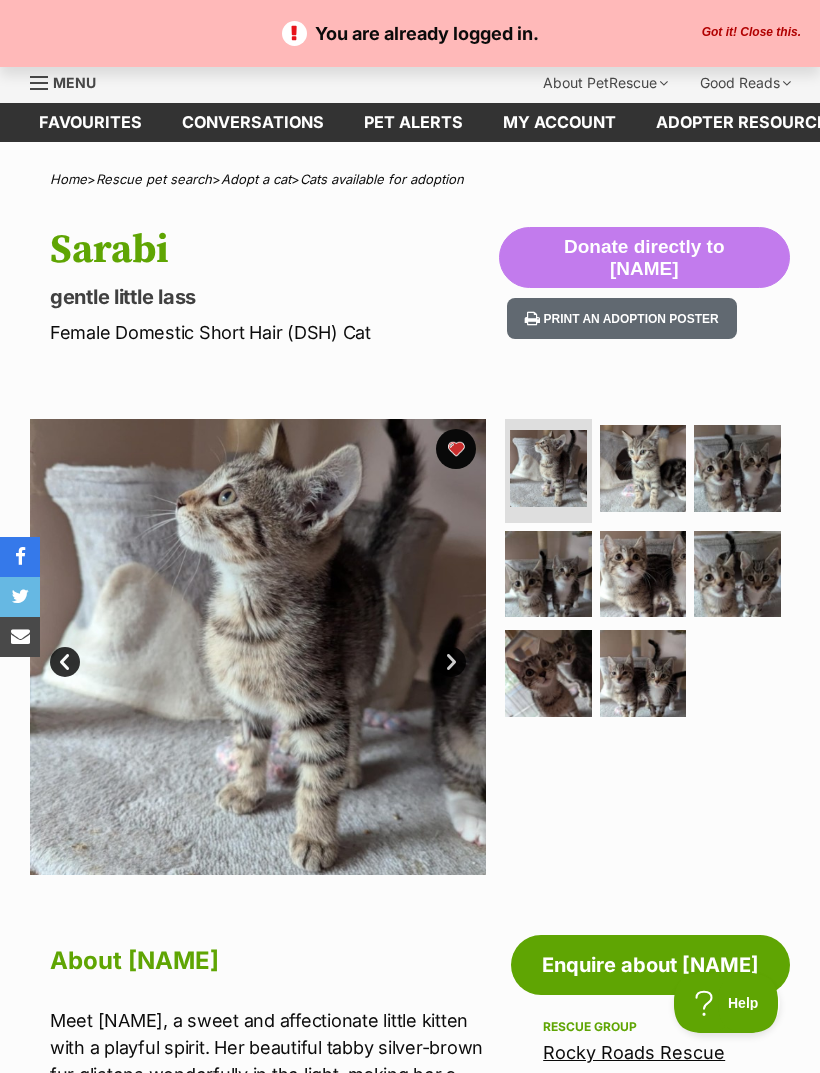 click on "Favourites" at bounding box center [90, 122] 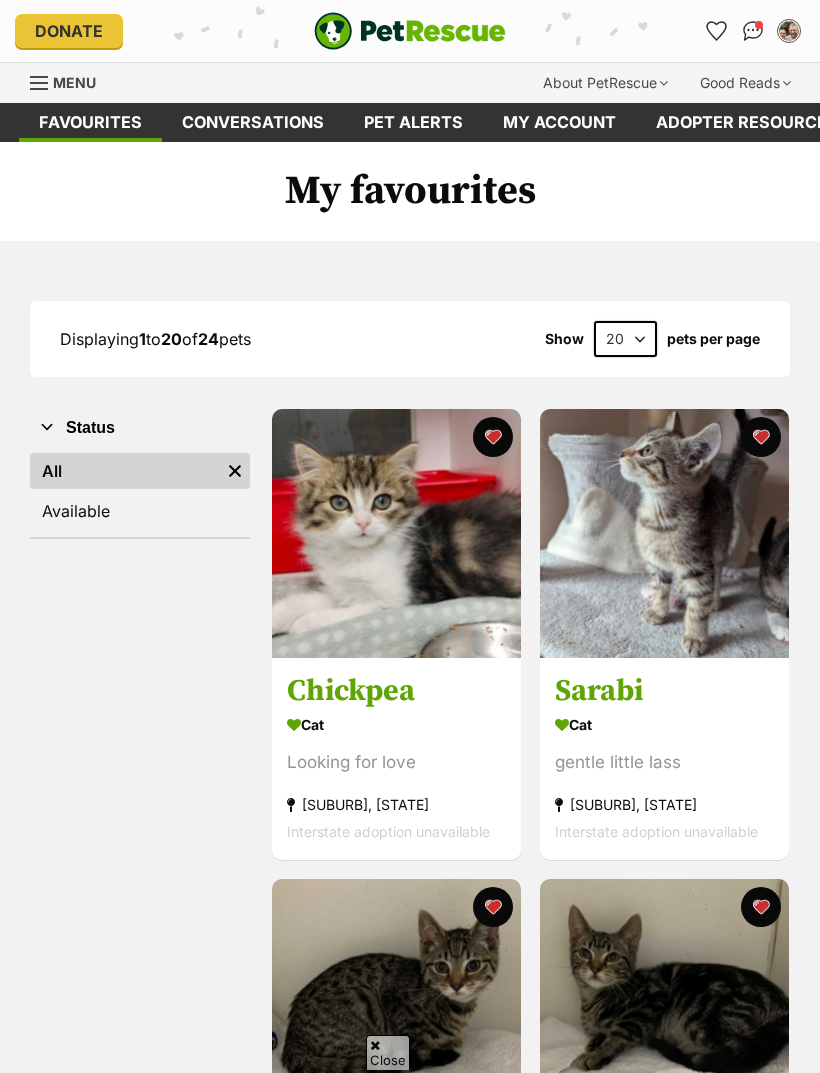 scroll, scrollTop: 2233, scrollLeft: 0, axis: vertical 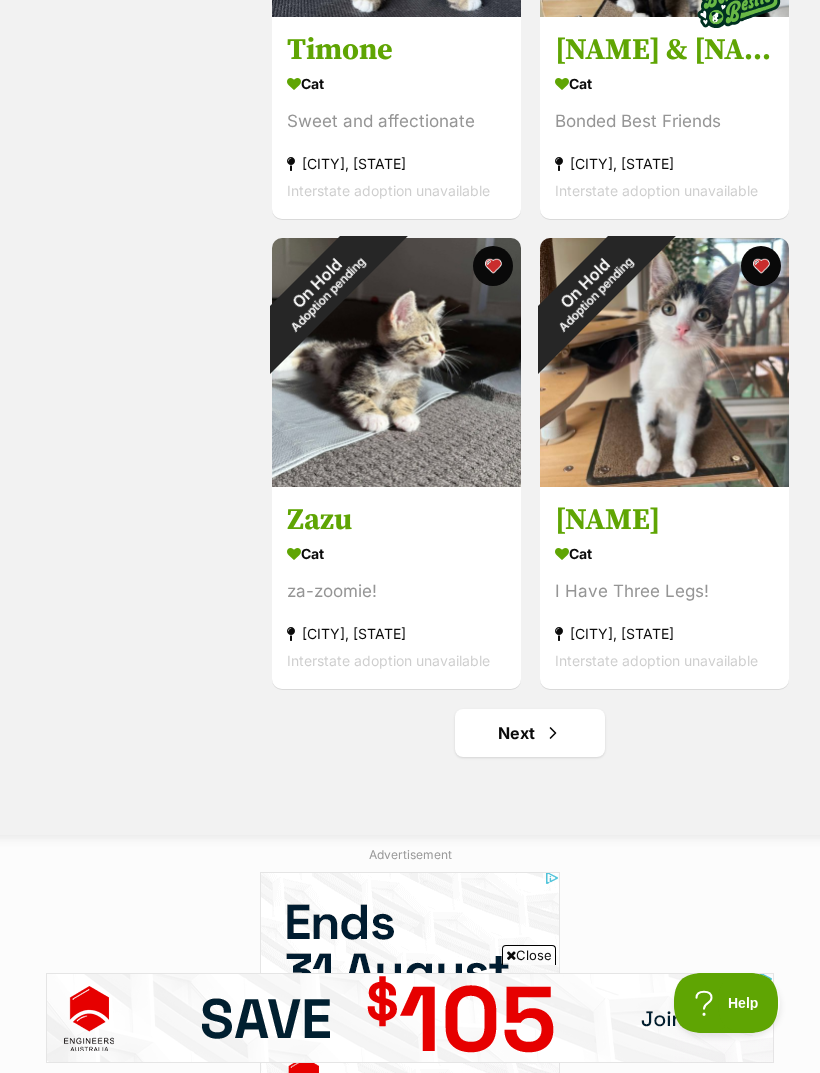 click on "Next" at bounding box center (530, 733) 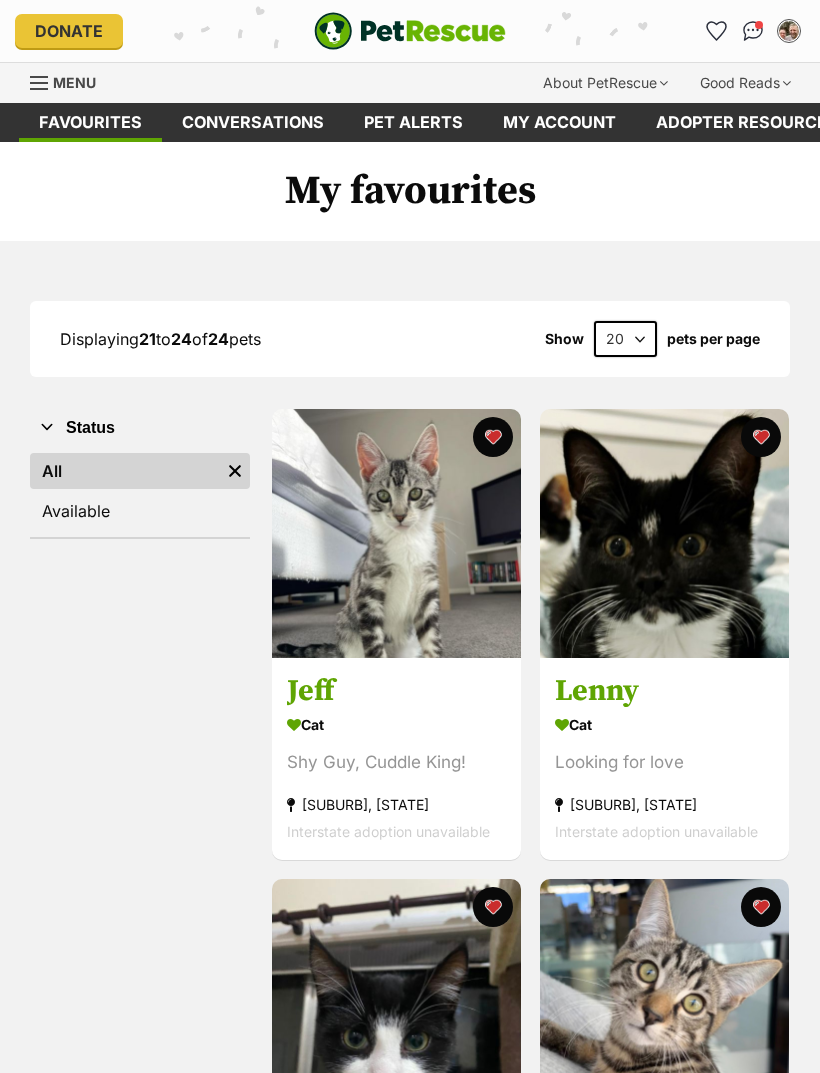 scroll, scrollTop: 0, scrollLeft: 0, axis: both 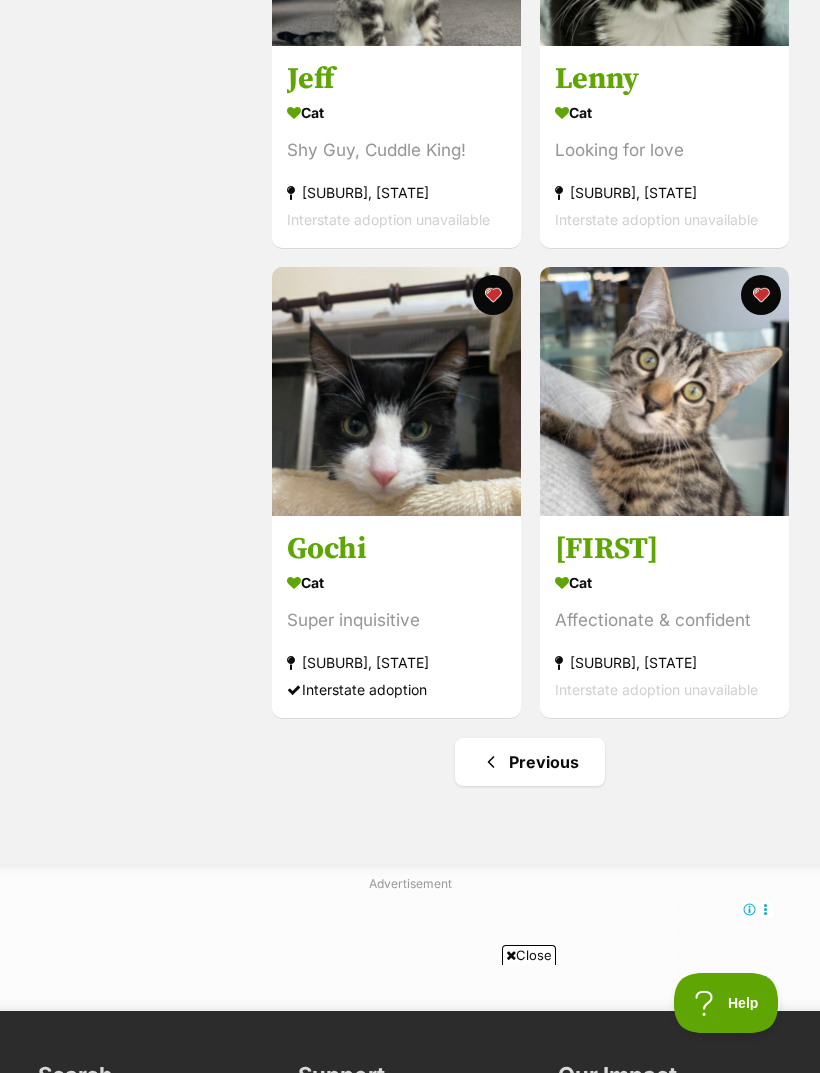 click on "Previous" at bounding box center [530, 762] 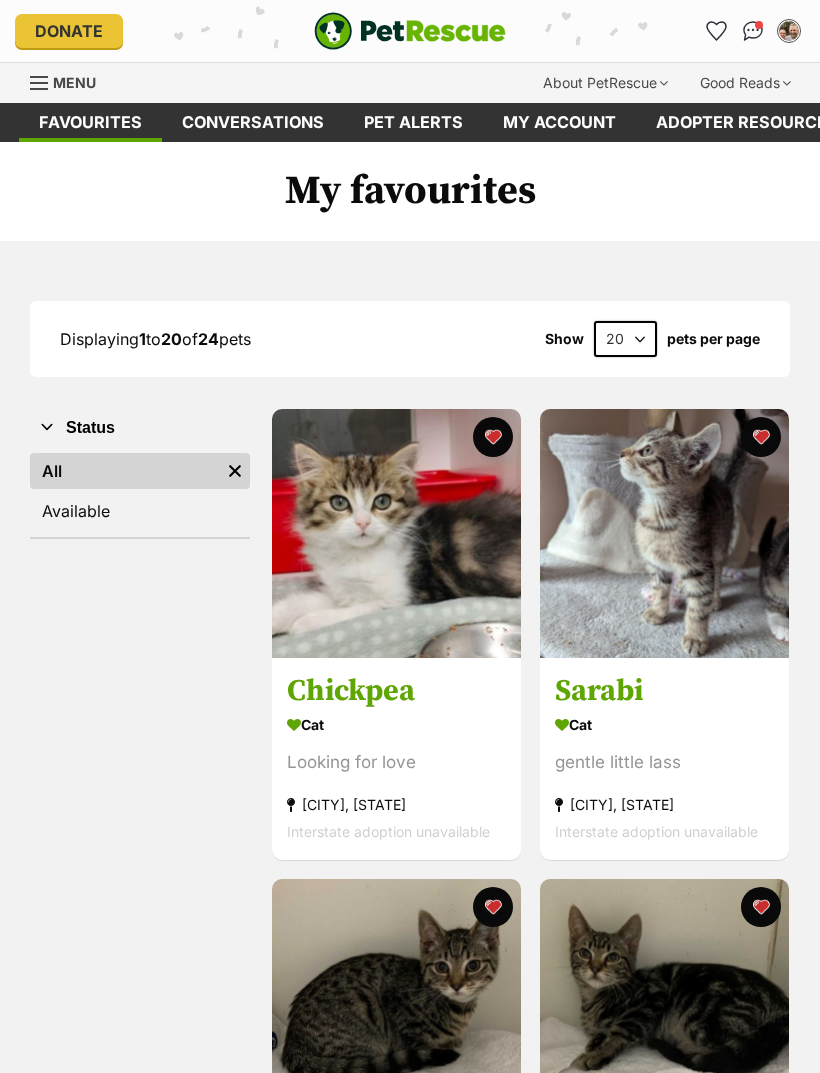 scroll, scrollTop: 0, scrollLeft: 0, axis: both 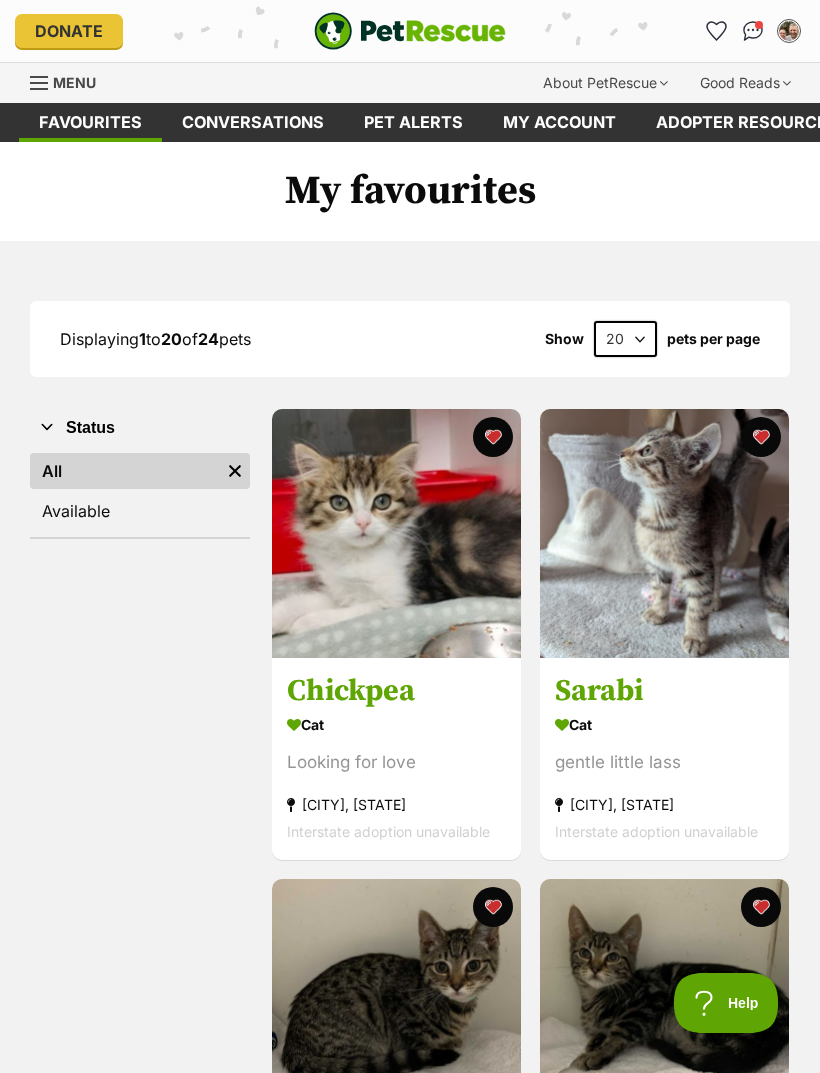 click on "Pet alerts" at bounding box center [413, 122] 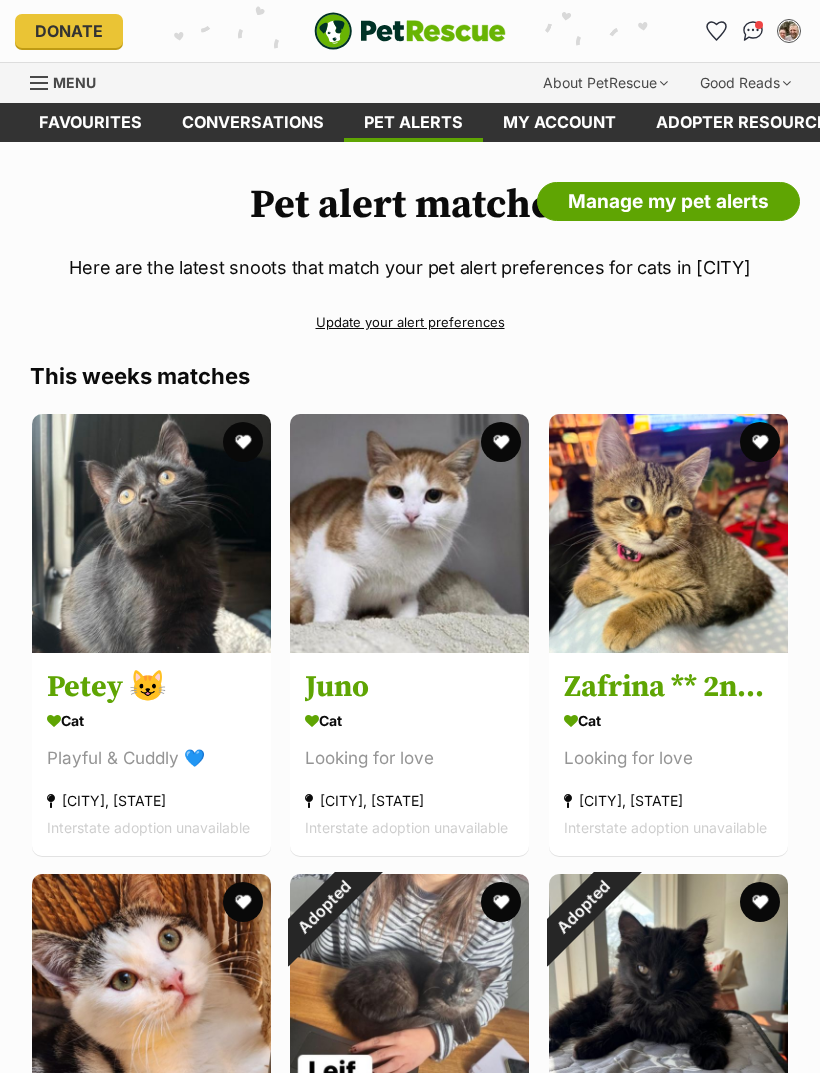 scroll, scrollTop: 0, scrollLeft: 0, axis: both 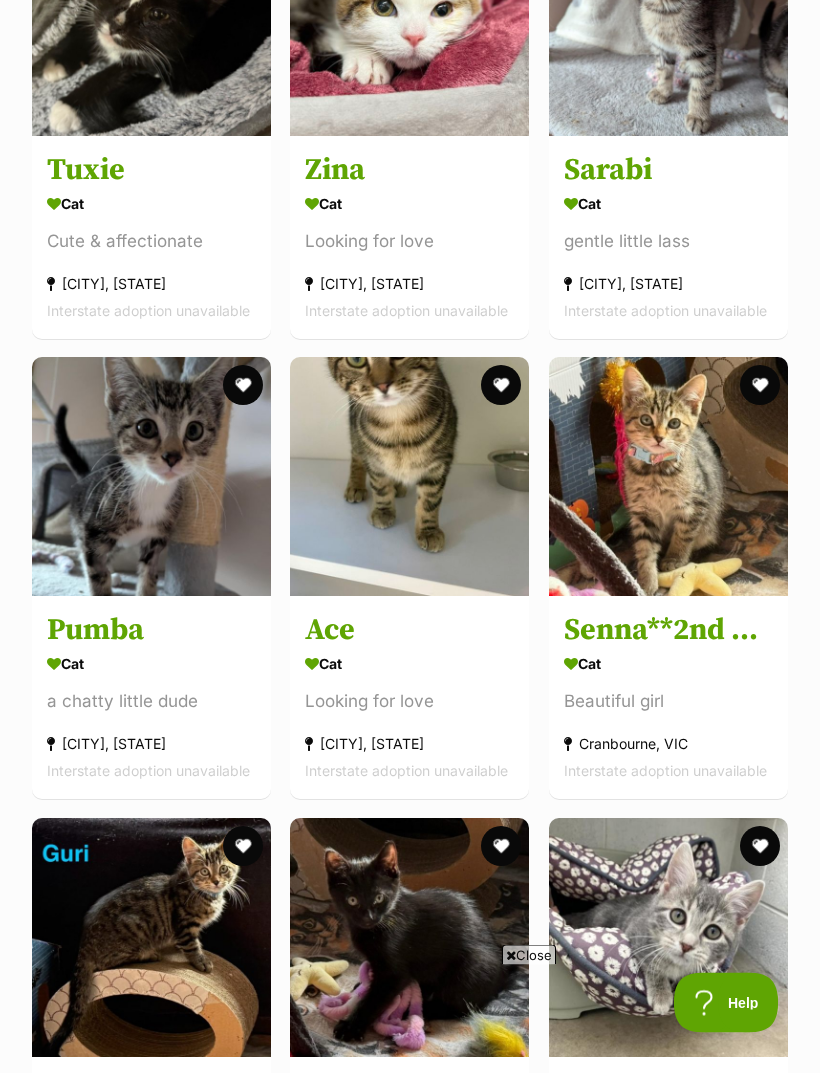 click at bounding box center [243, 386] 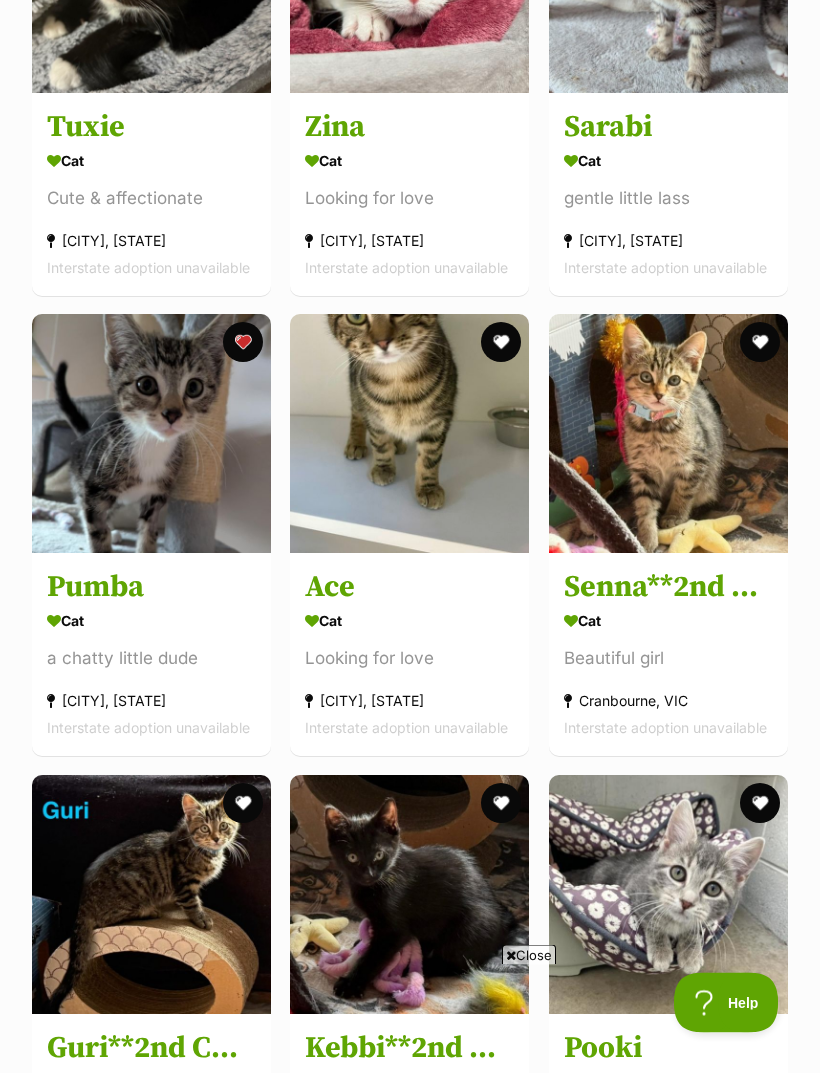 scroll, scrollTop: 2403, scrollLeft: 0, axis: vertical 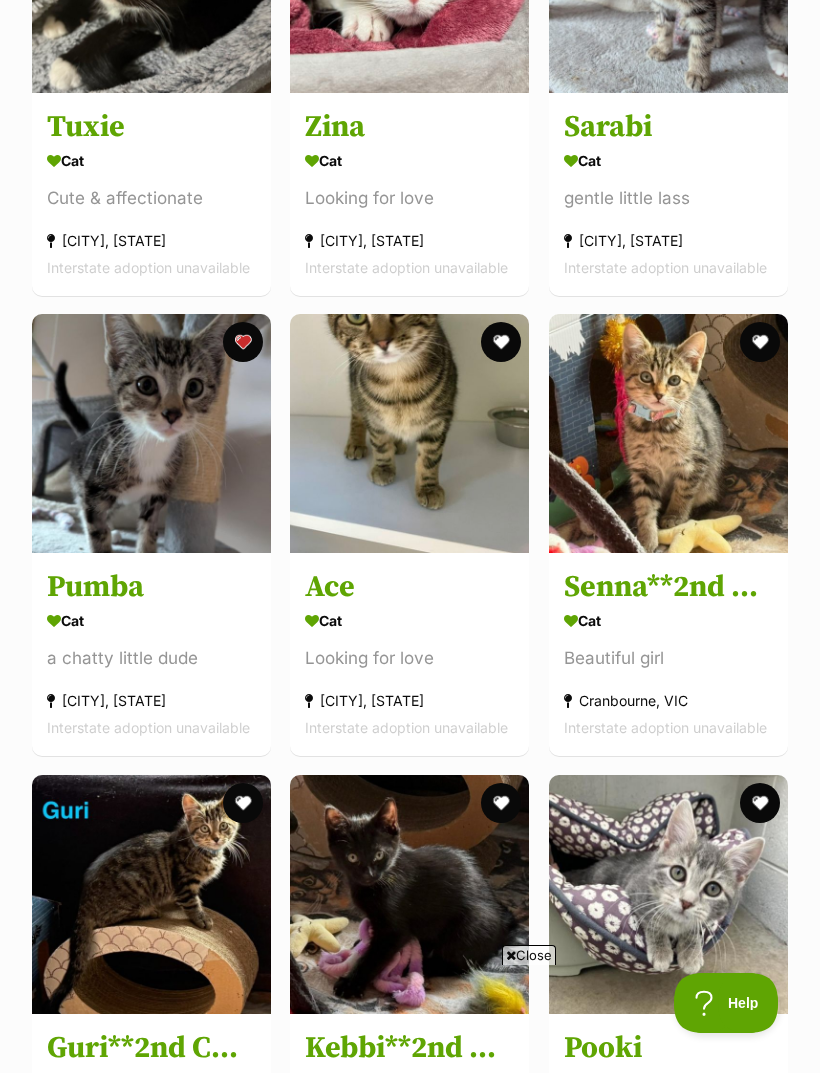 click at bounding box center [760, 342] 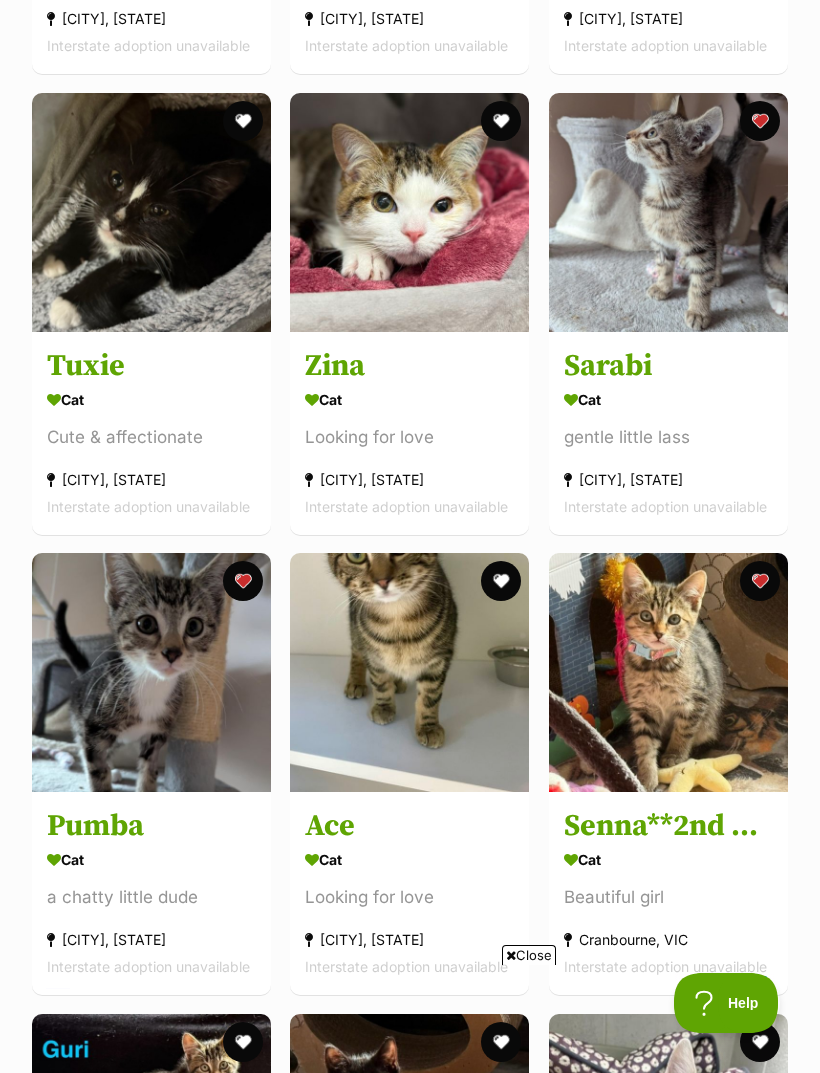 scroll, scrollTop: 2156, scrollLeft: 0, axis: vertical 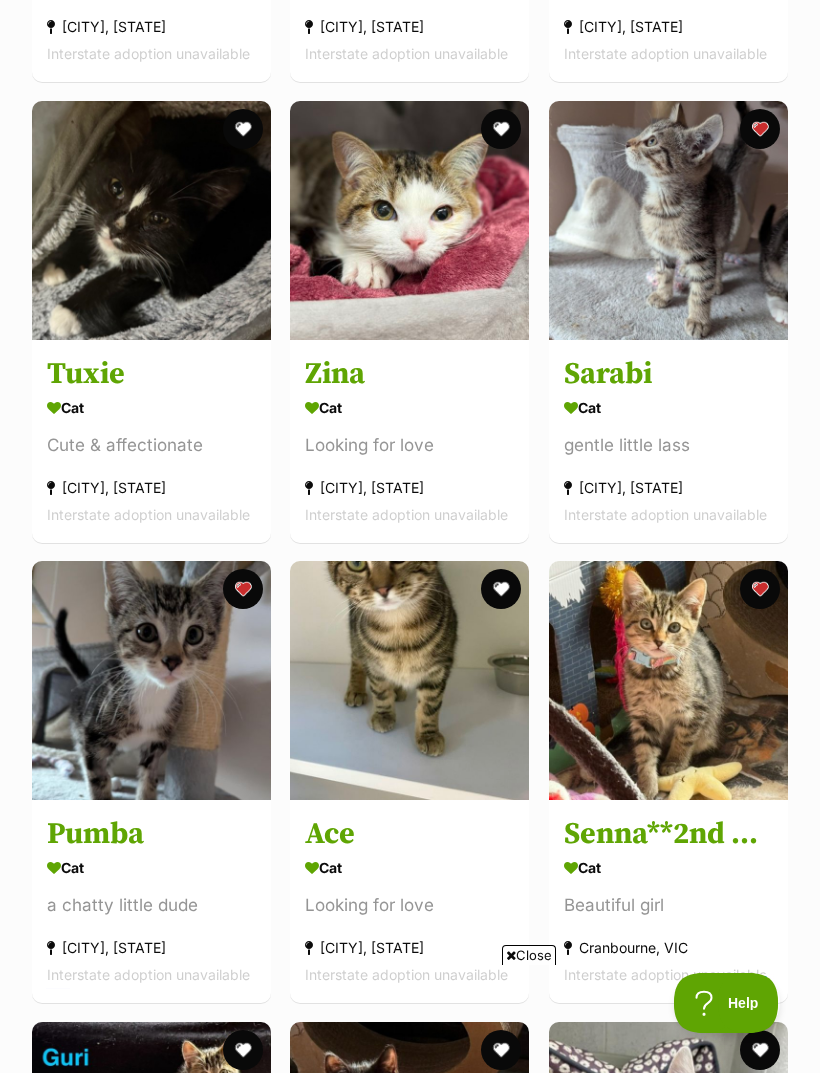 click on "Zina" at bounding box center (409, 373) 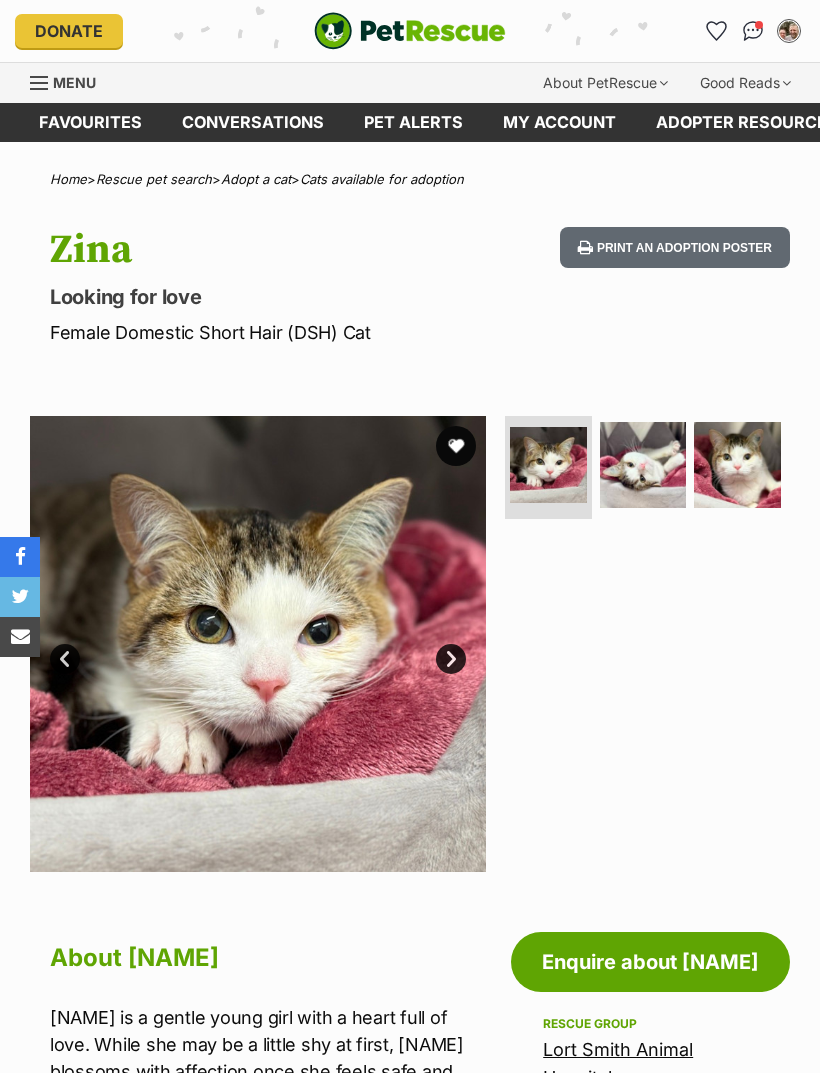 scroll, scrollTop: 0, scrollLeft: 0, axis: both 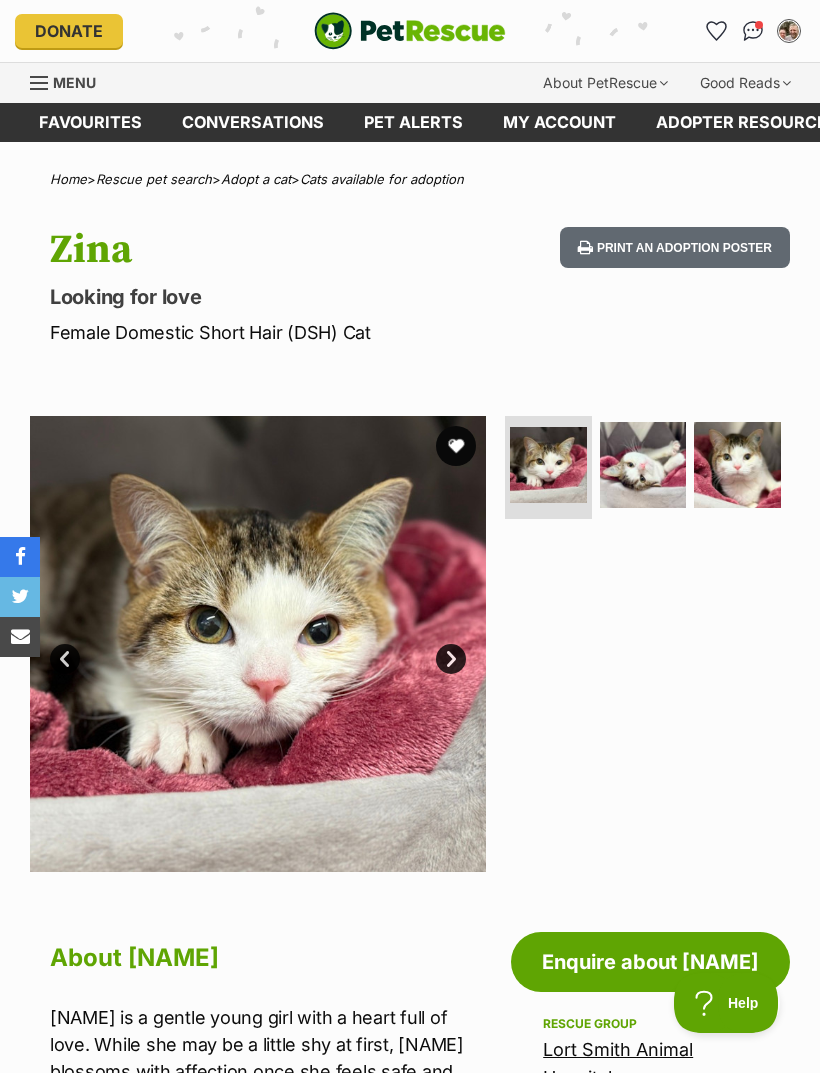 click on "Pet alerts" at bounding box center (413, 122) 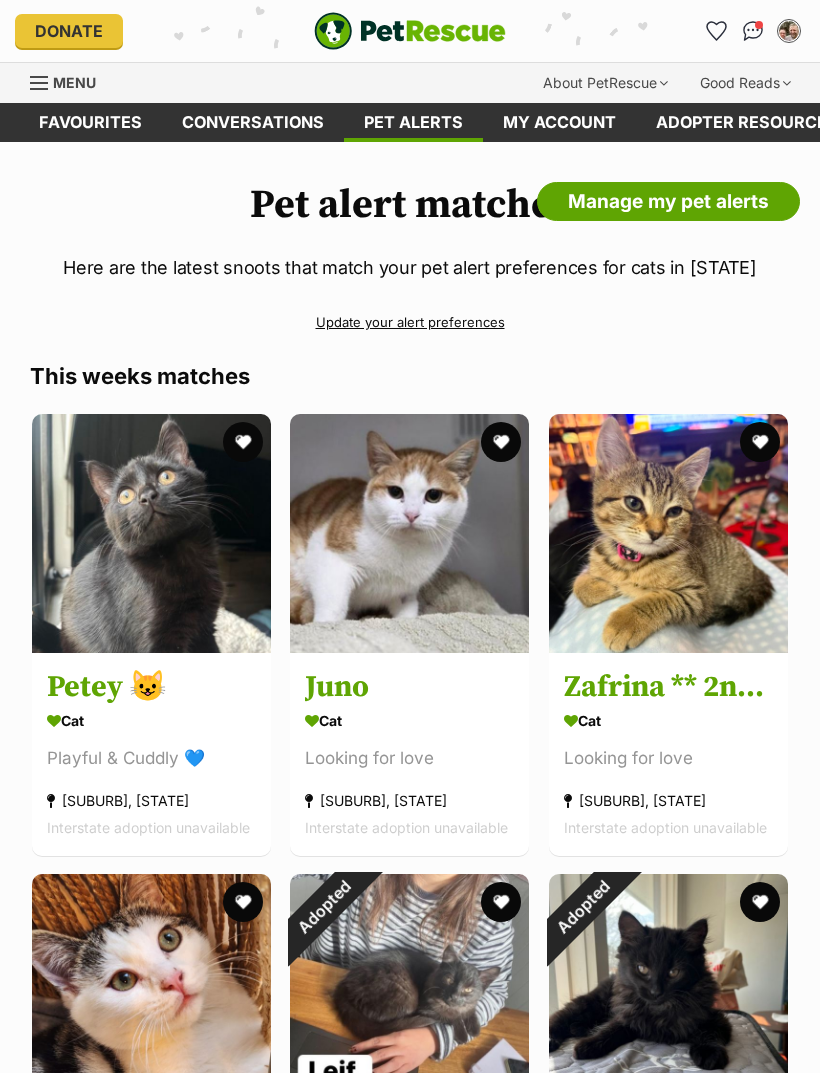 scroll, scrollTop: 0, scrollLeft: 0, axis: both 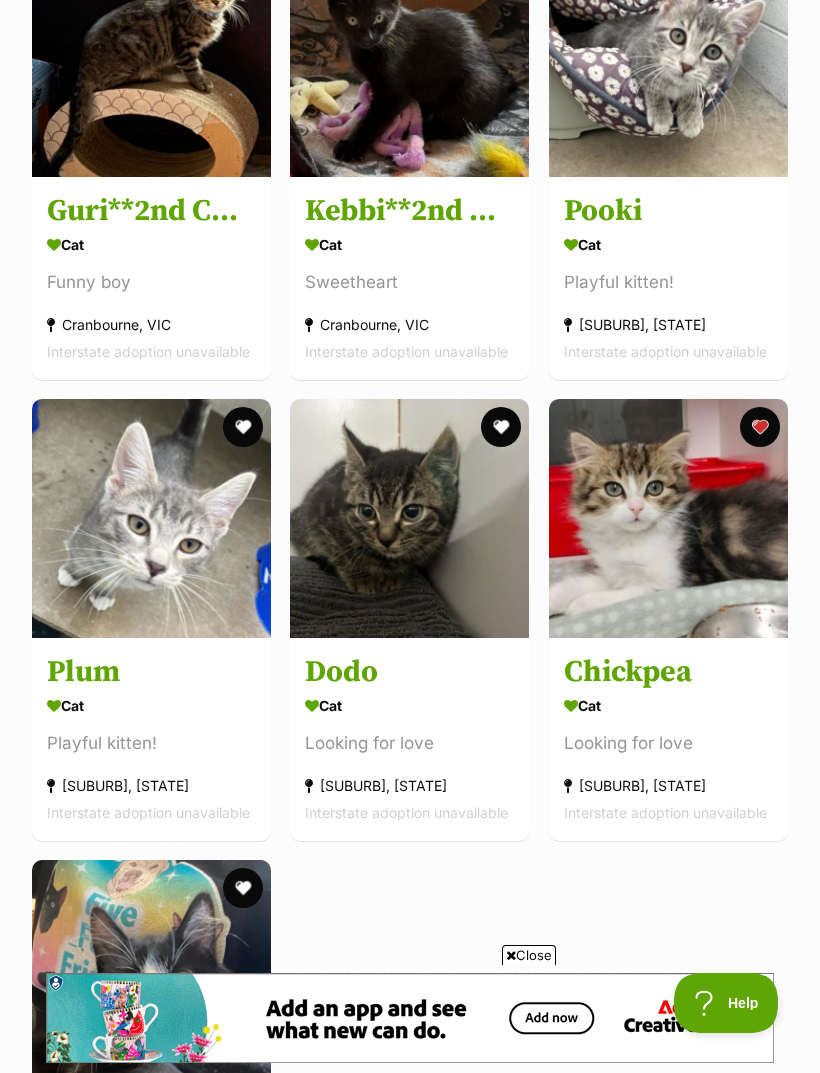 click at bounding box center [668, 57] 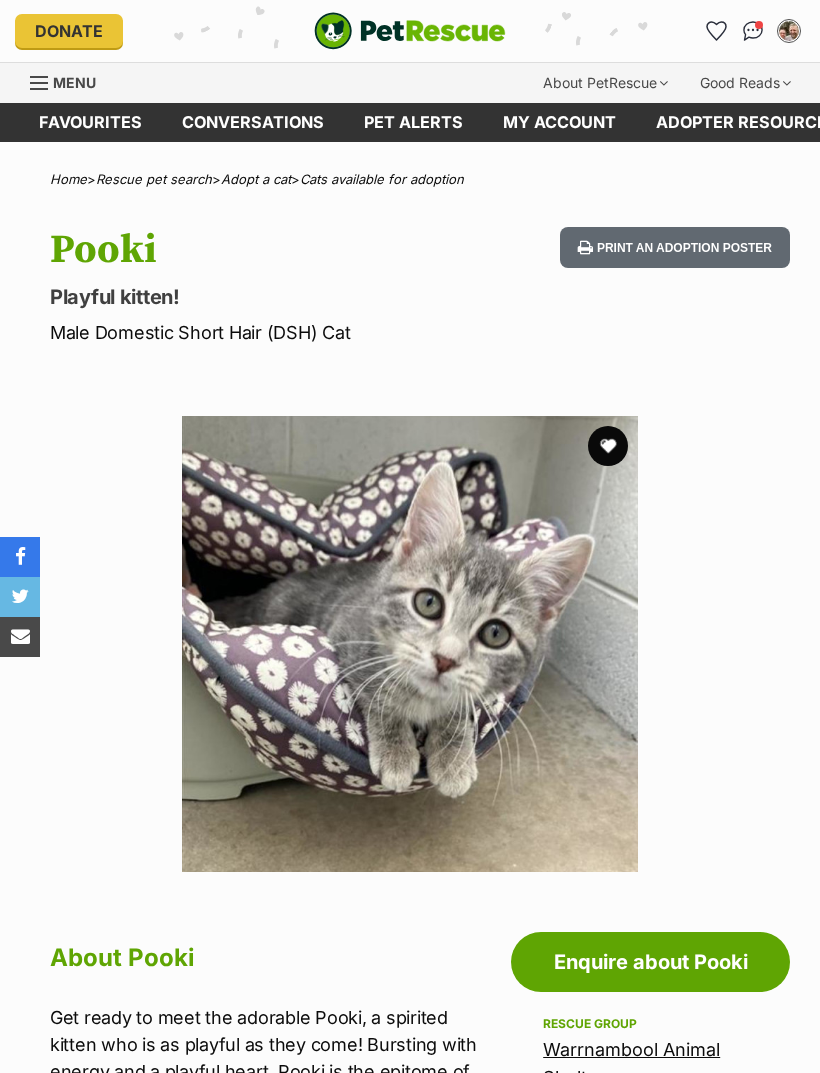 scroll, scrollTop: 0, scrollLeft: 0, axis: both 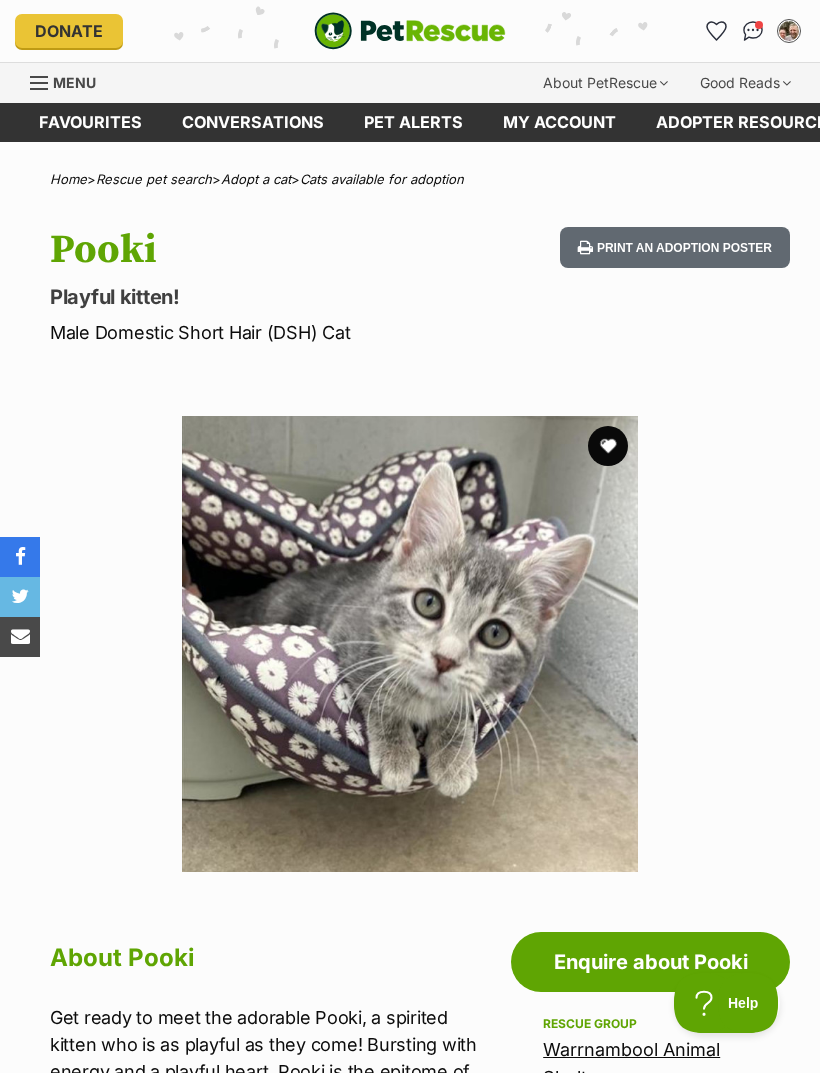 click on "Pet alerts" at bounding box center [413, 122] 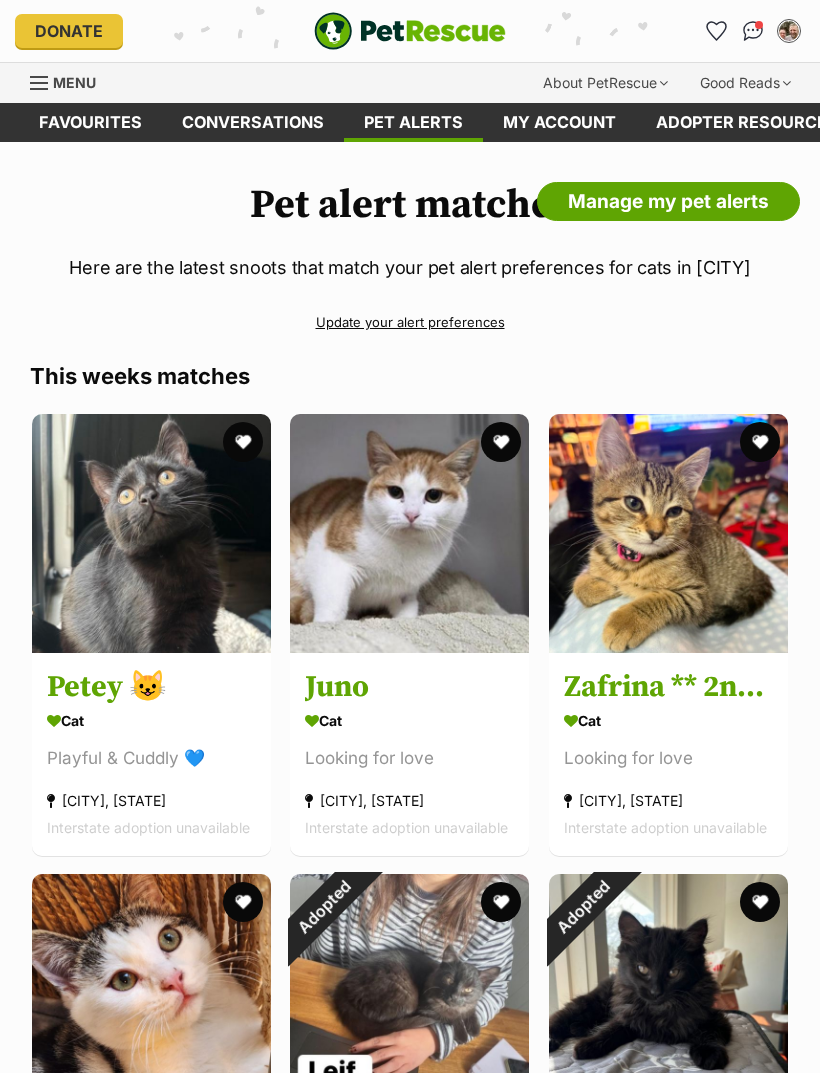 scroll, scrollTop: 0, scrollLeft: 0, axis: both 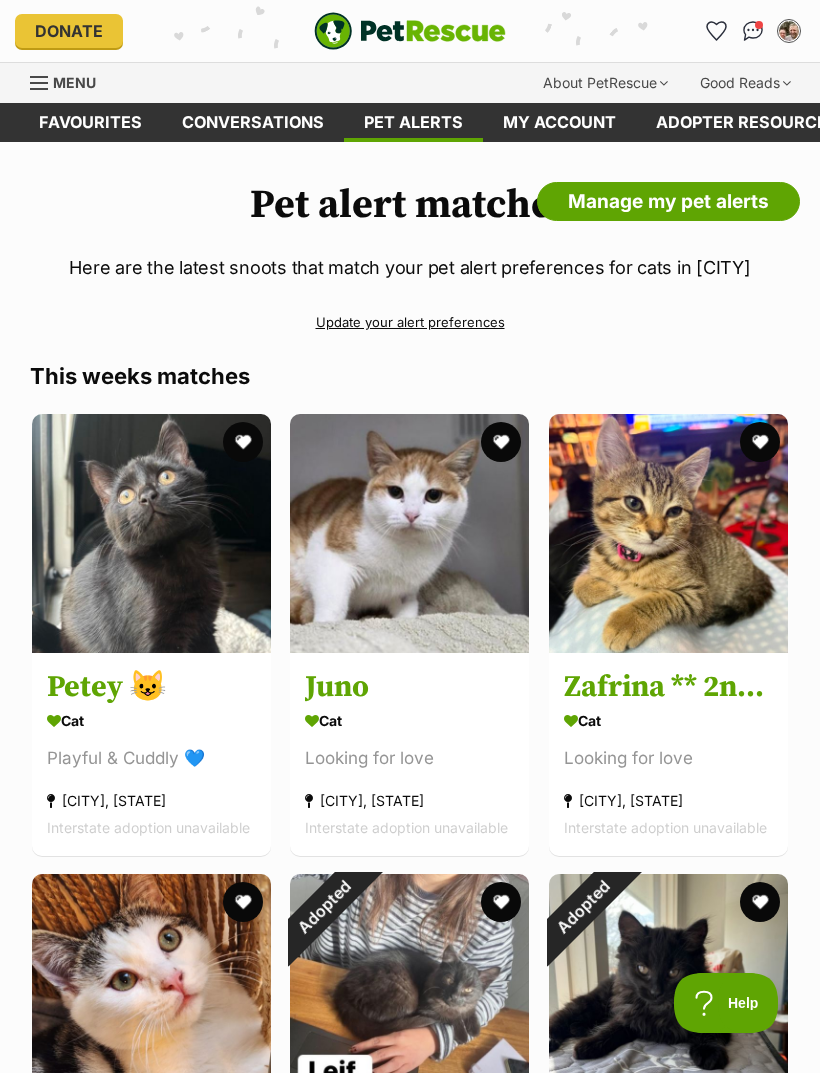 click on "Zafrina ** 2nd Chance Cat Rescue**" at bounding box center [668, 686] 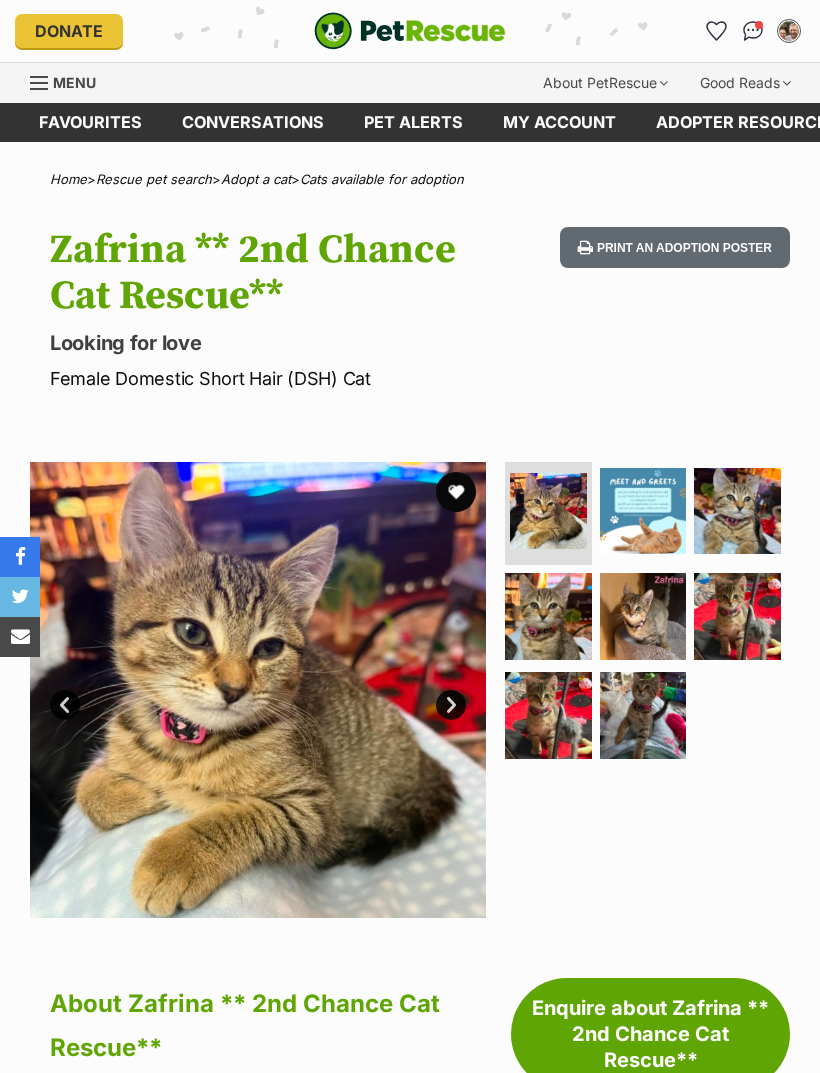 scroll, scrollTop: 0, scrollLeft: 0, axis: both 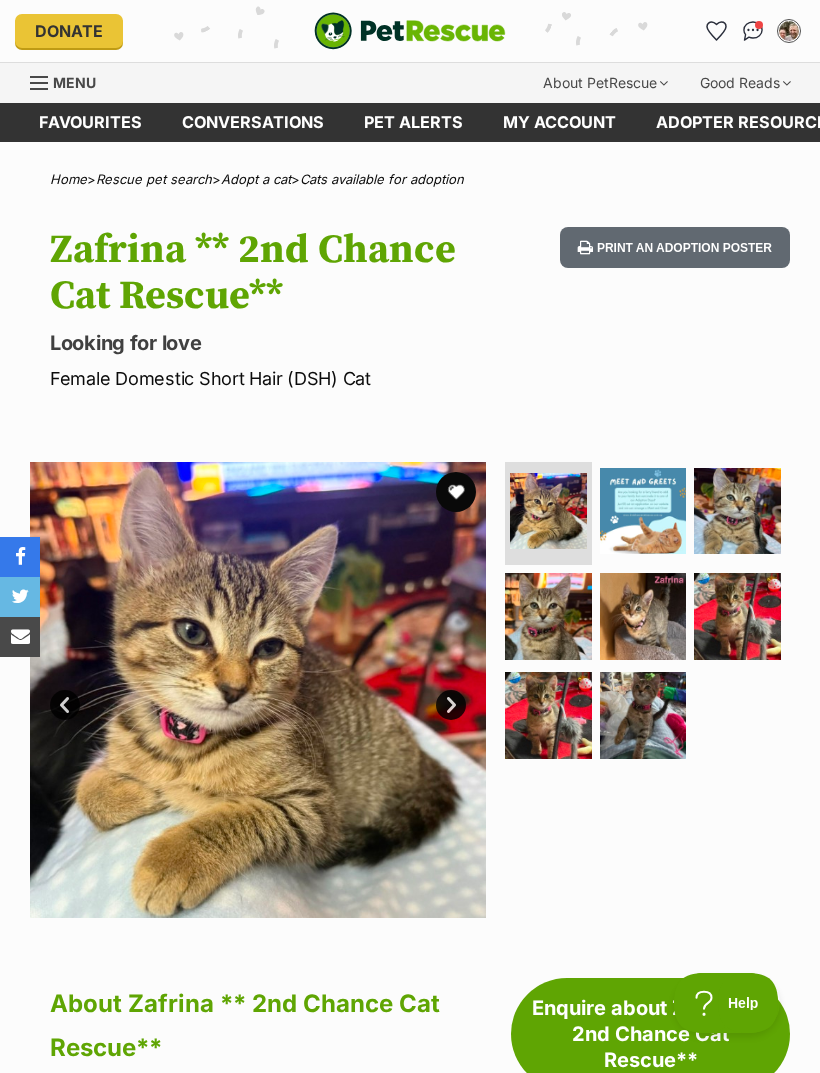 click at bounding box center [737, 511] 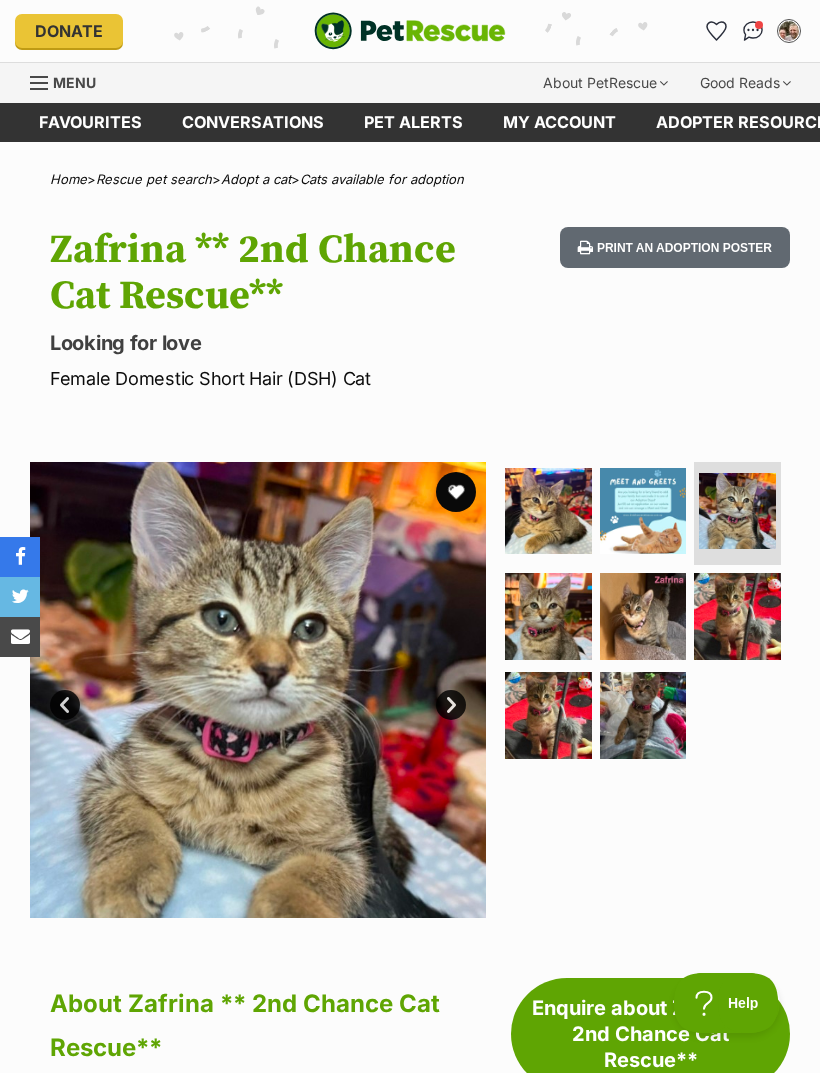 click on "Next" at bounding box center (451, 705) 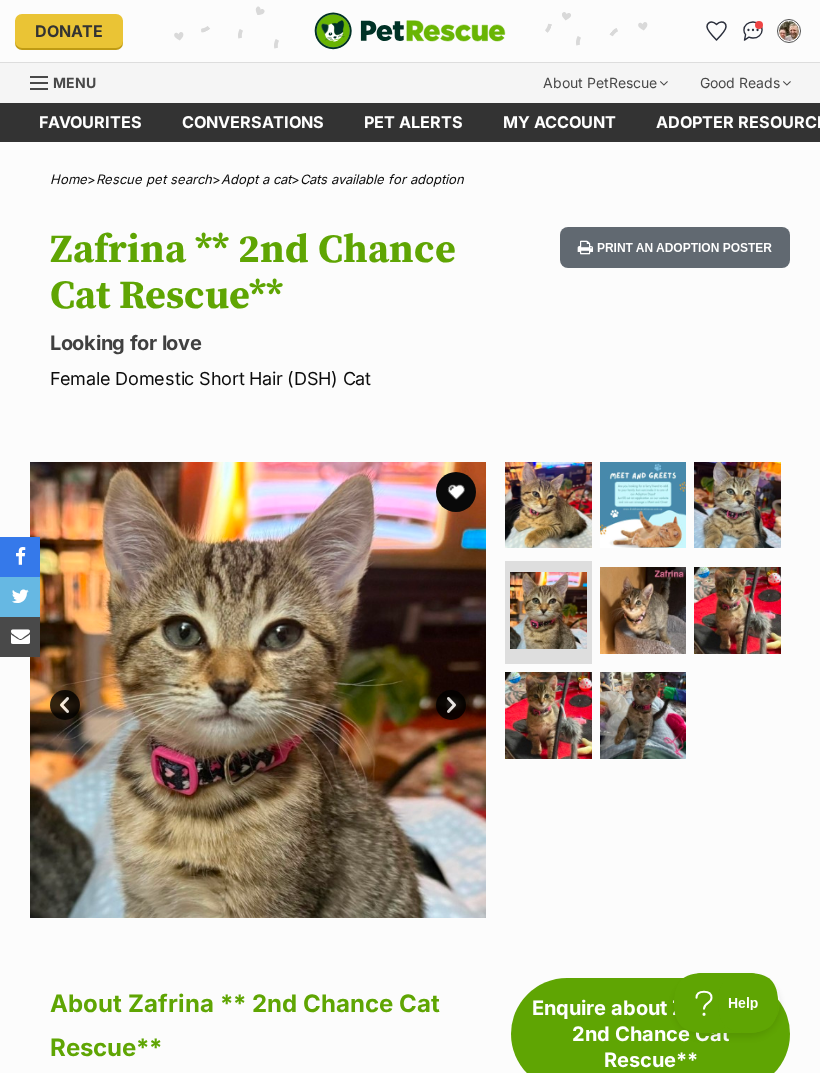 click on "Next" at bounding box center (451, 705) 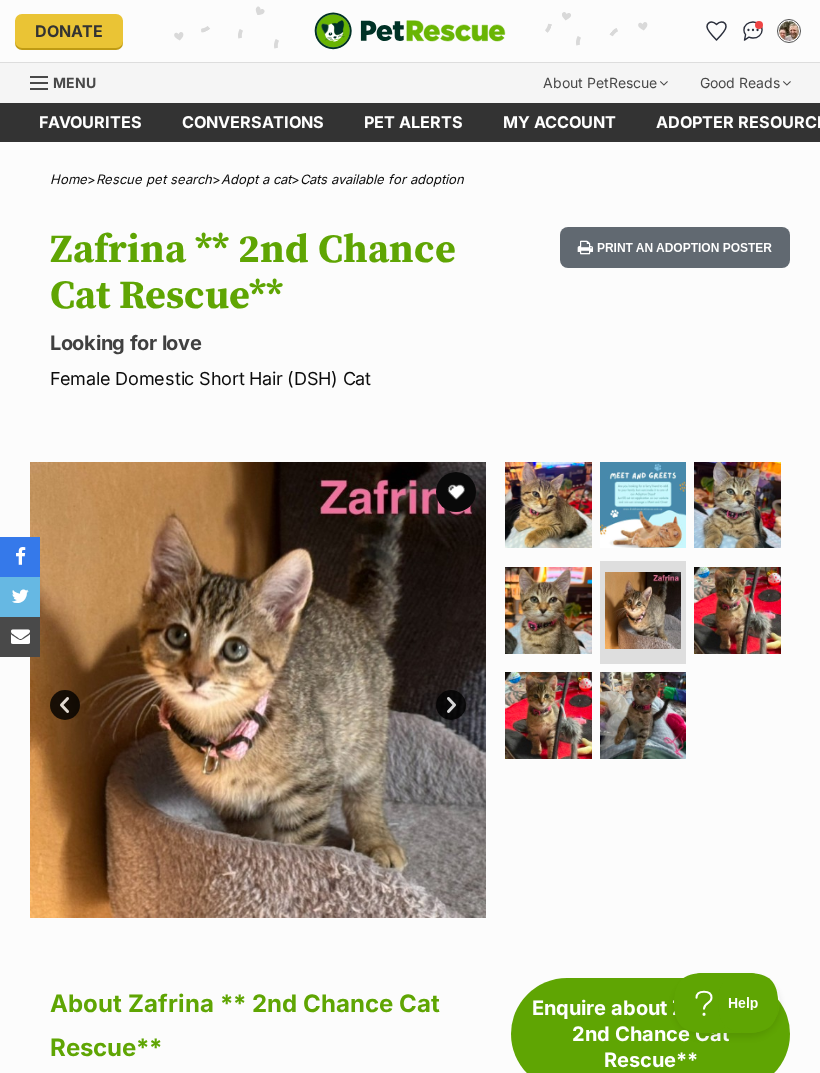 click on "Next" at bounding box center (451, 705) 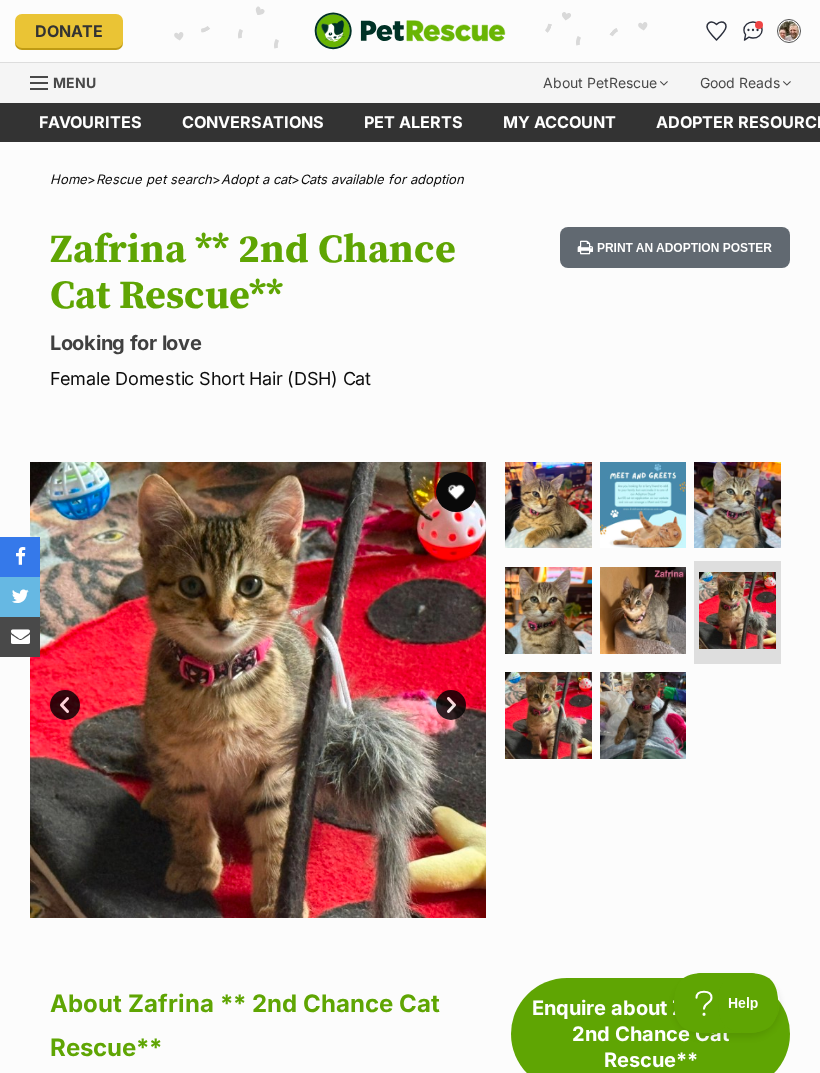 click on "Next" at bounding box center [451, 705] 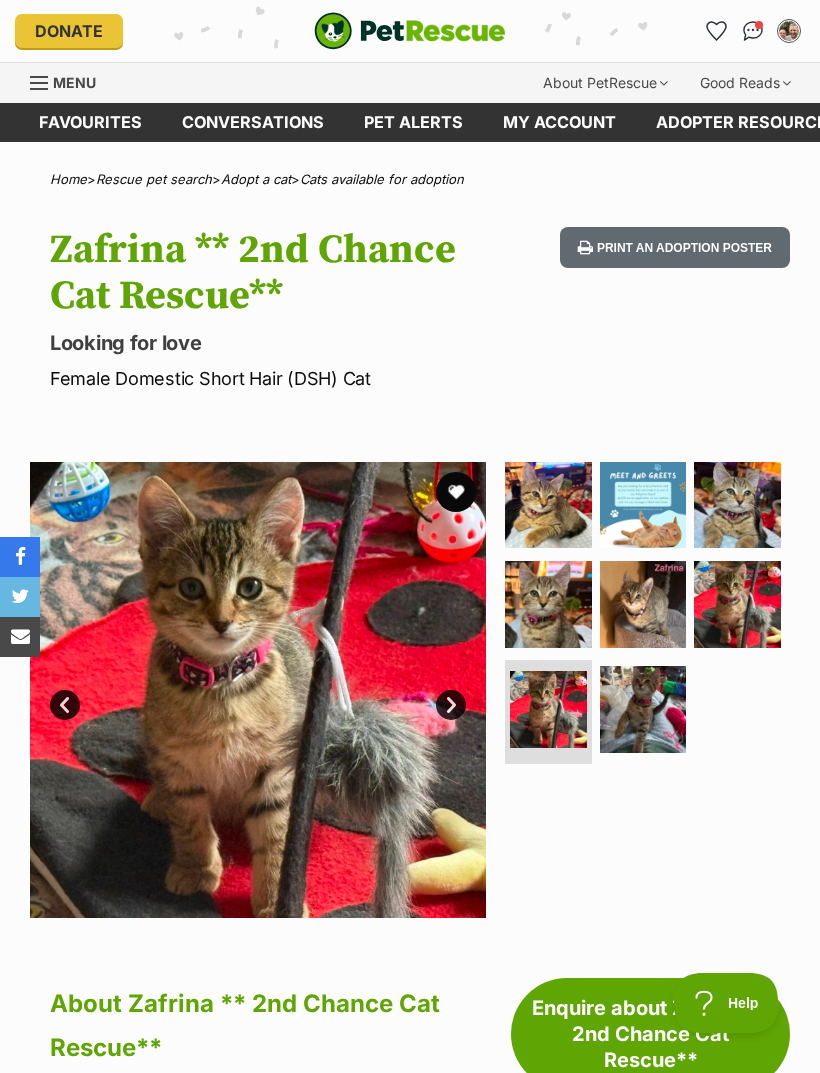 click on "Next" at bounding box center (451, 705) 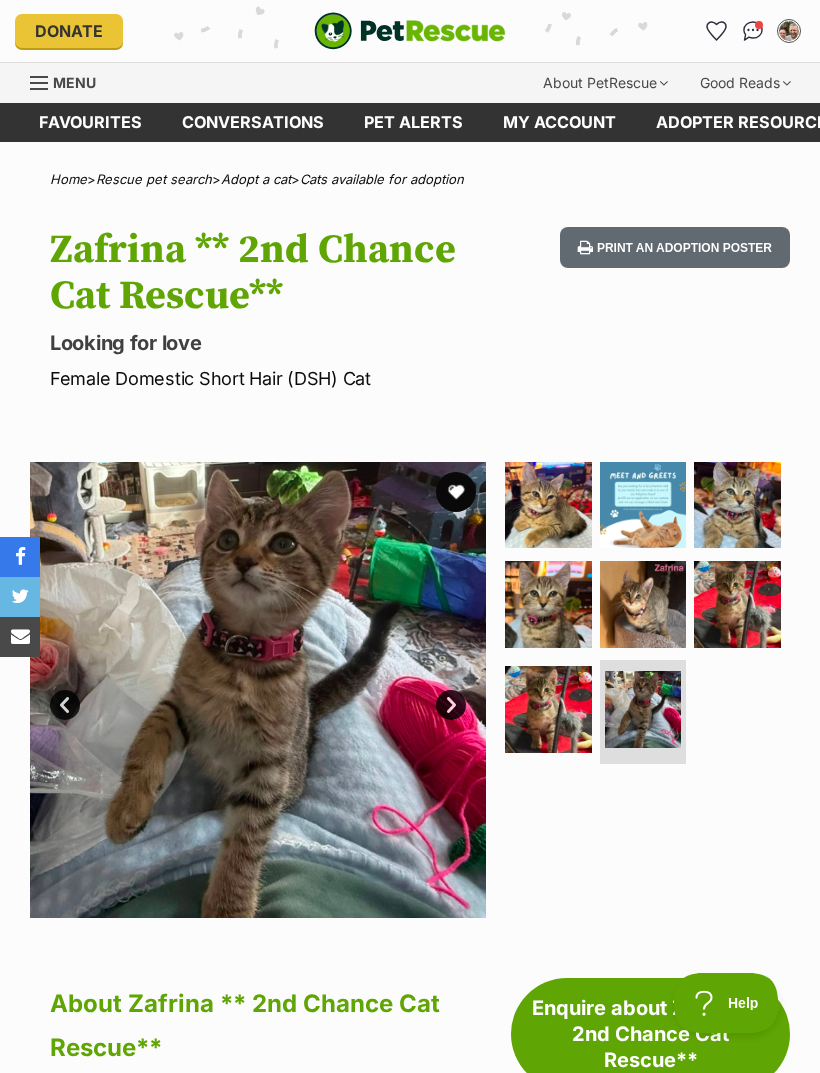 scroll, scrollTop: 0, scrollLeft: 0, axis: both 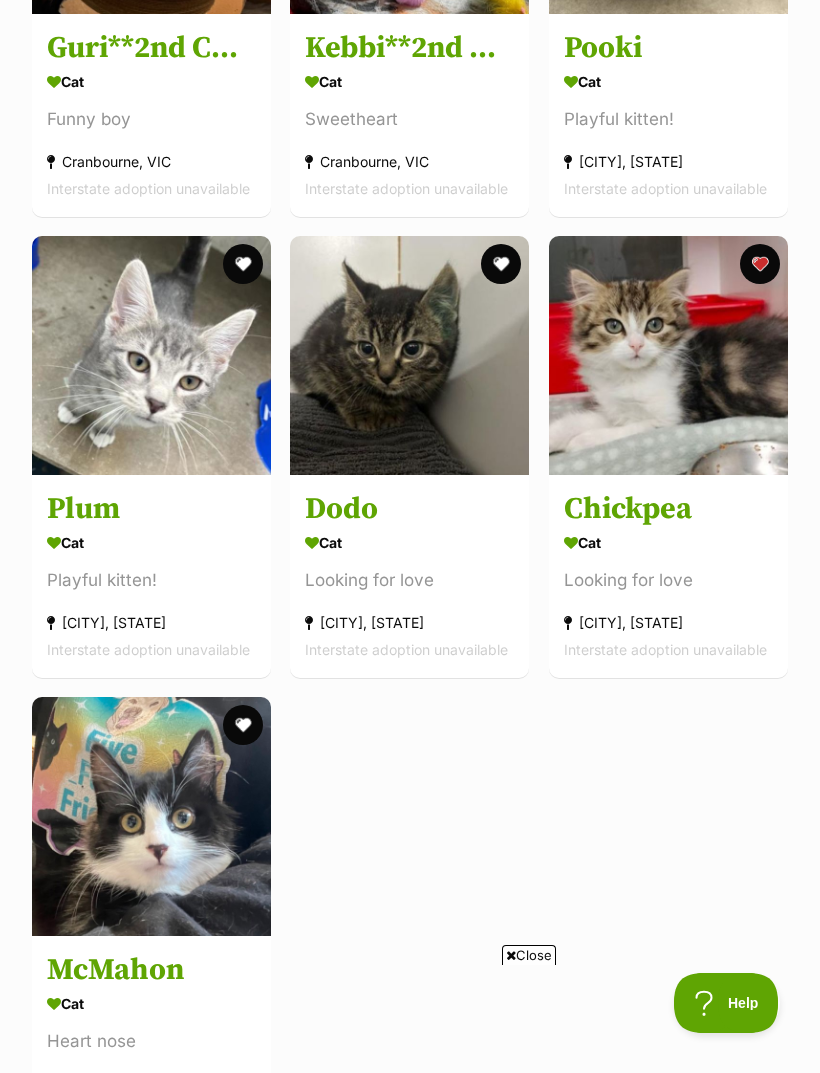 click on "Looking for love" at bounding box center [668, 580] 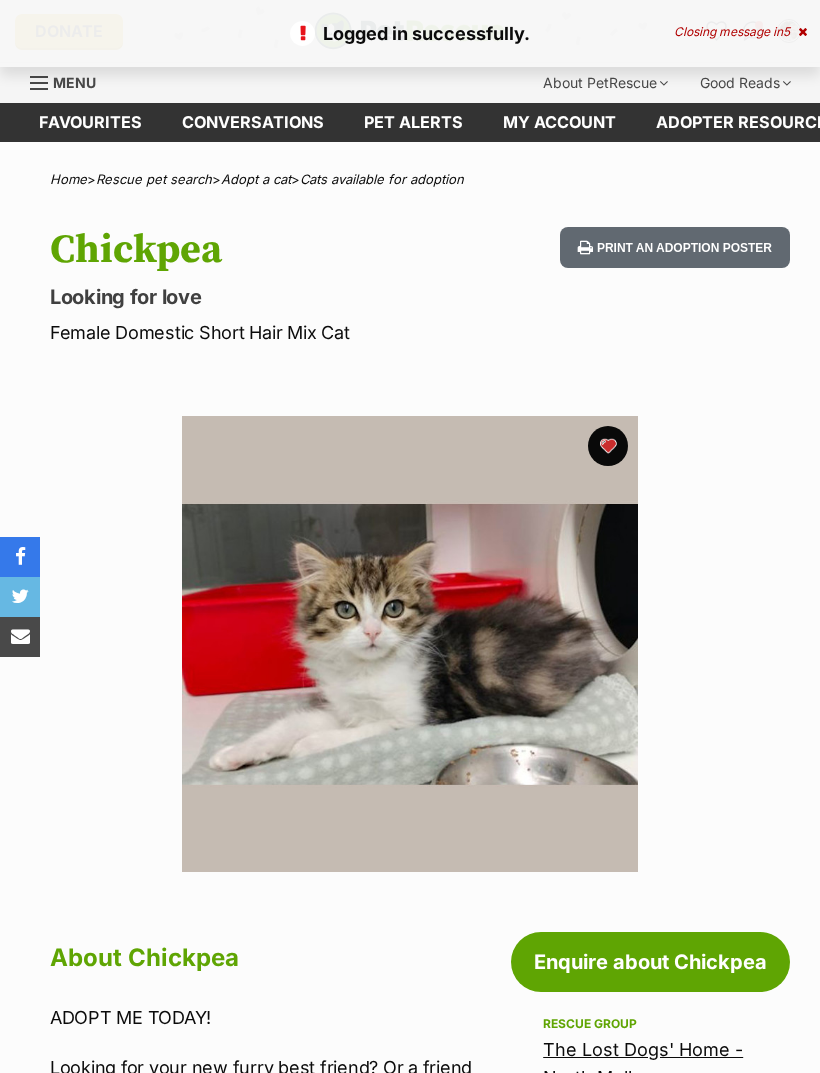 scroll, scrollTop: 0, scrollLeft: 0, axis: both 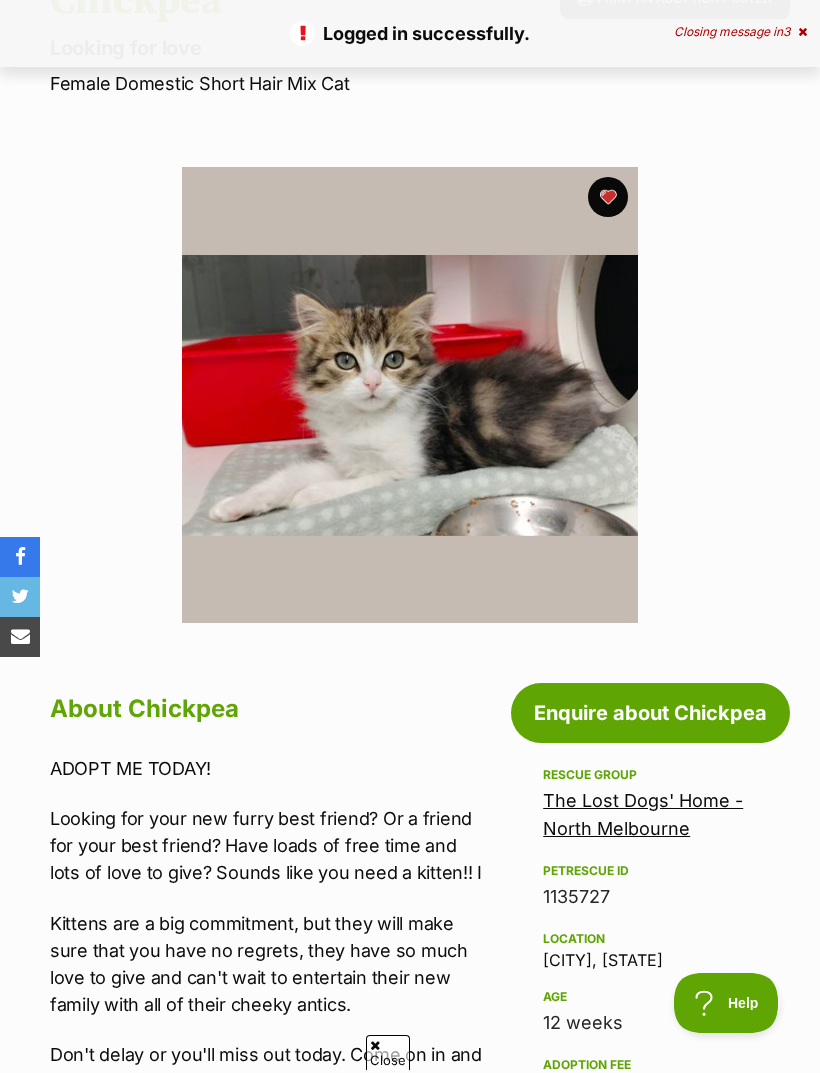 click at bounding box center [410, 395] 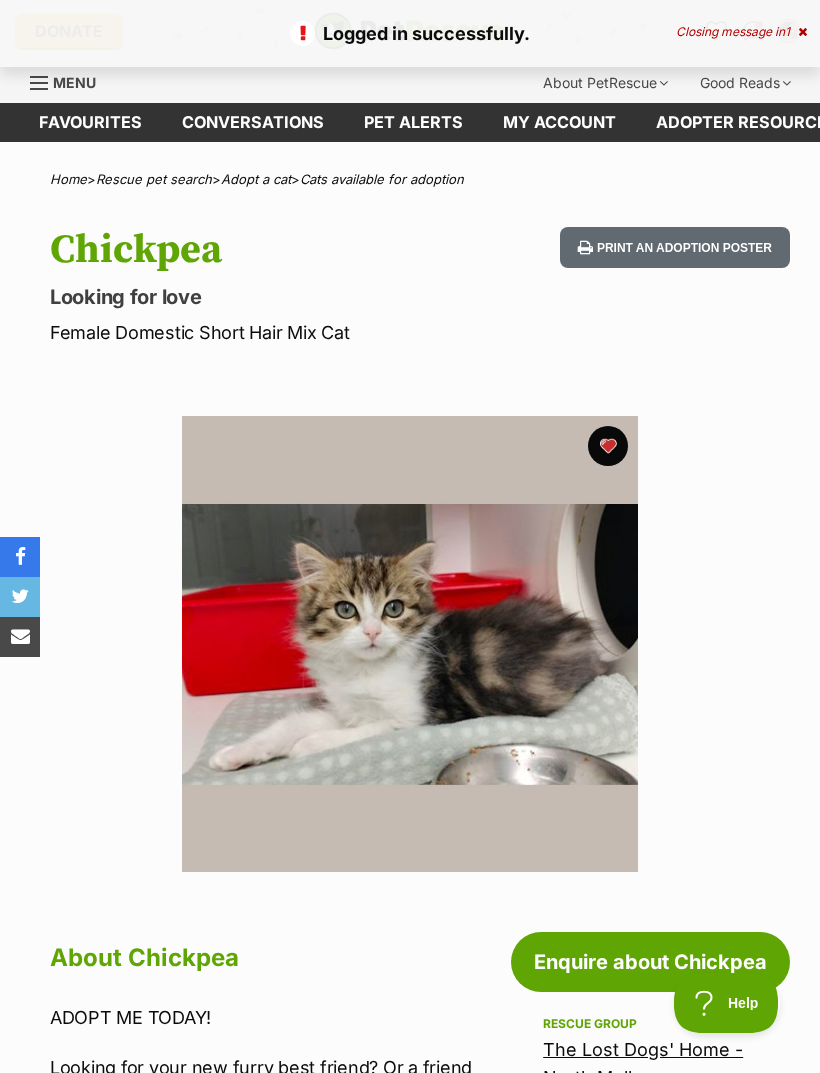 scroll, scrollTop: 0, scrollLeft: 0, axis: both 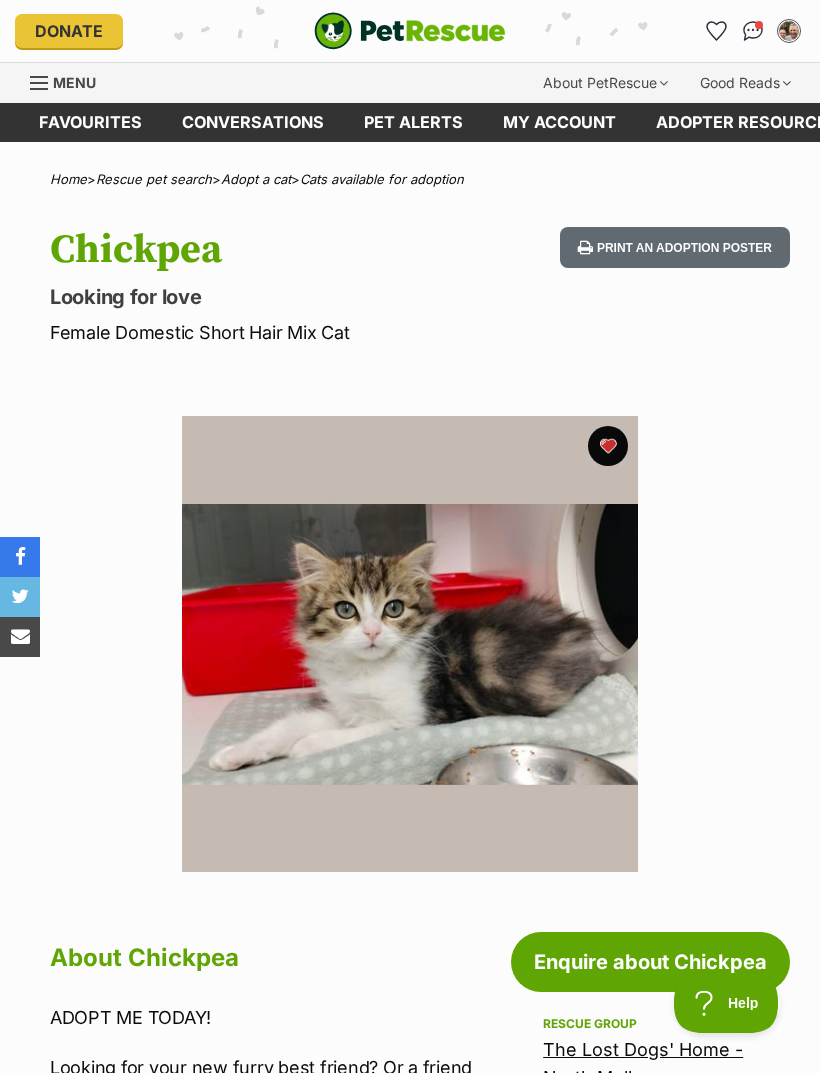 click on "Pet alerts" at bounding box center [413, 122] 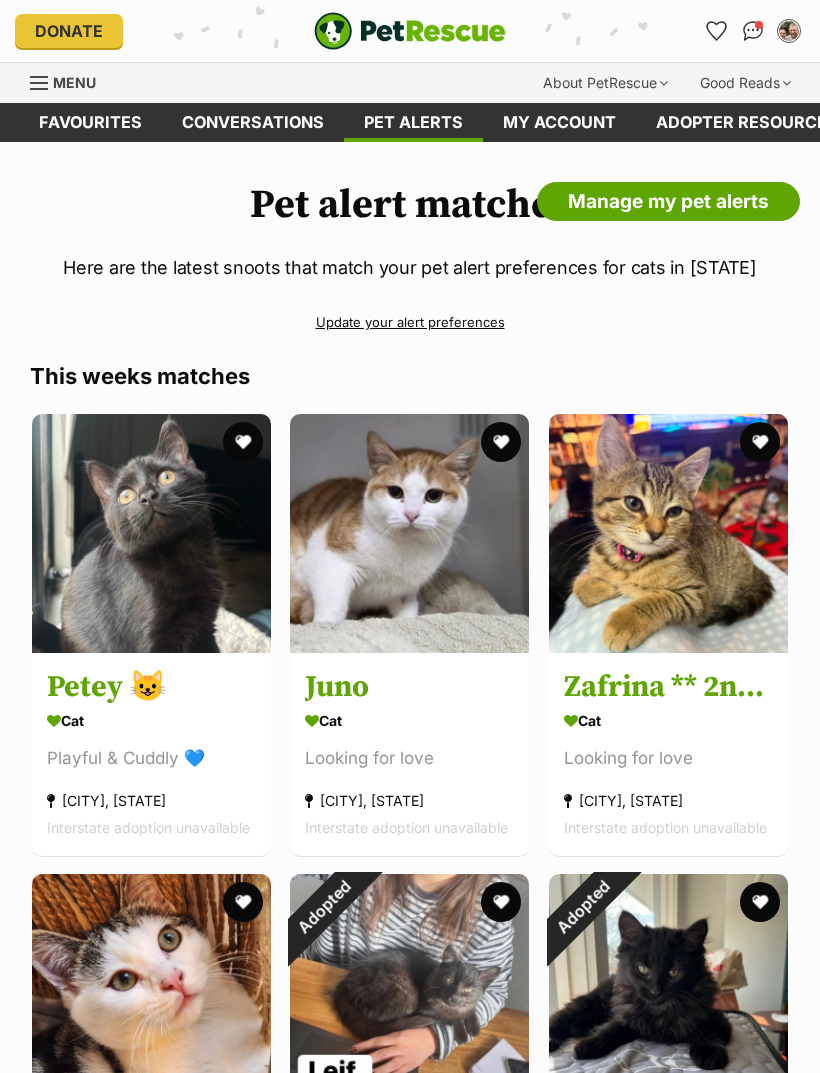 scroll, scrollTop: 0, scrollLeft: 0, axis: both 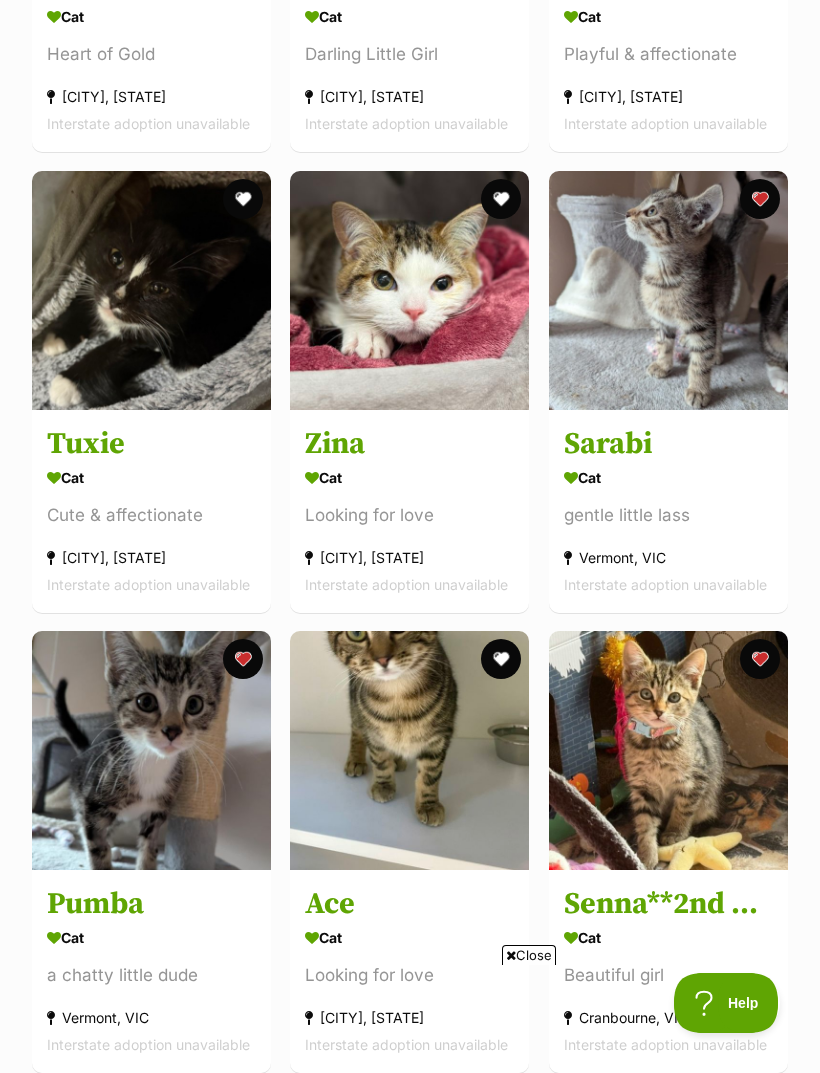 click on "Sarabi" at bounding box center [668, 443] 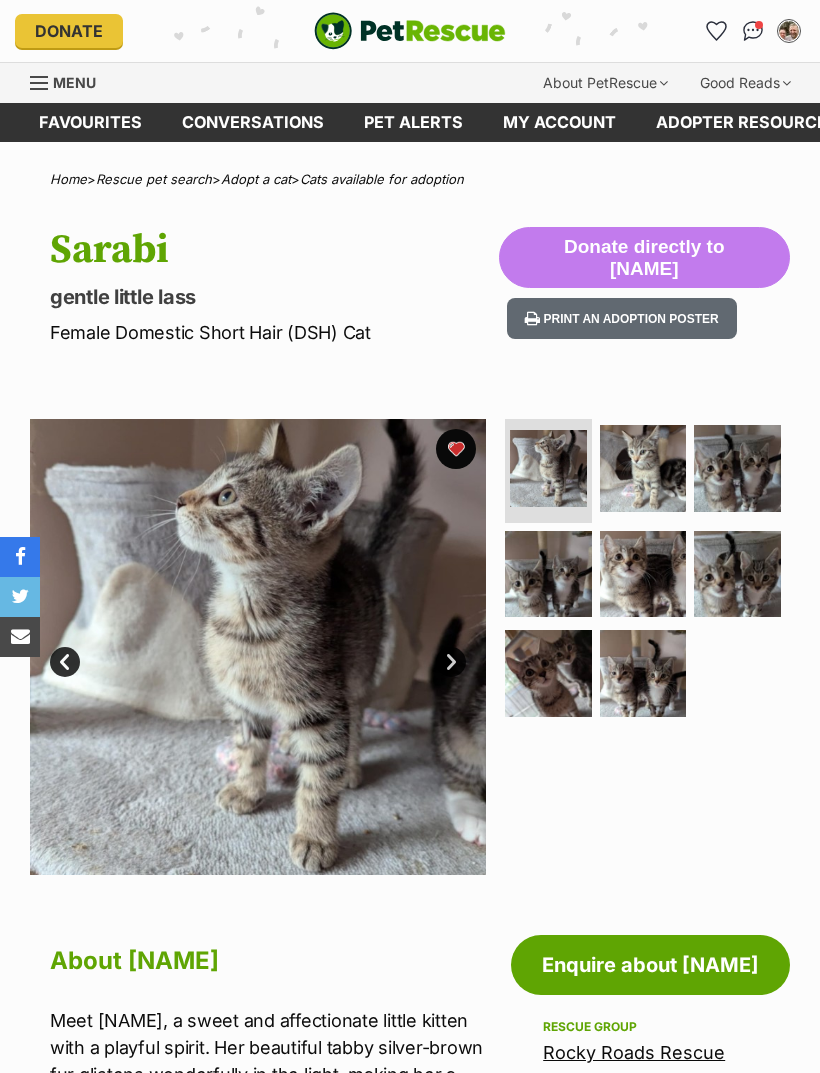 scroll, scrollTop: 0, scrollLeft: 0, axis: both 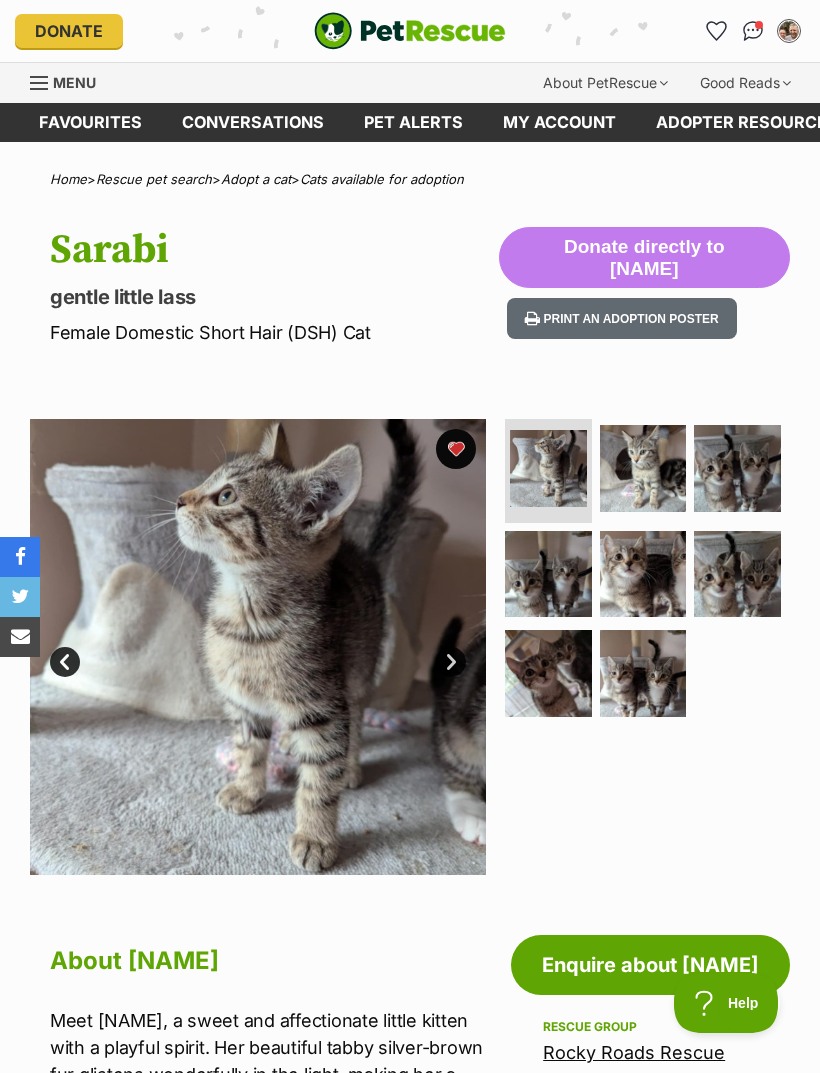click on "Pet alerts" at bounding box center (413, 122) 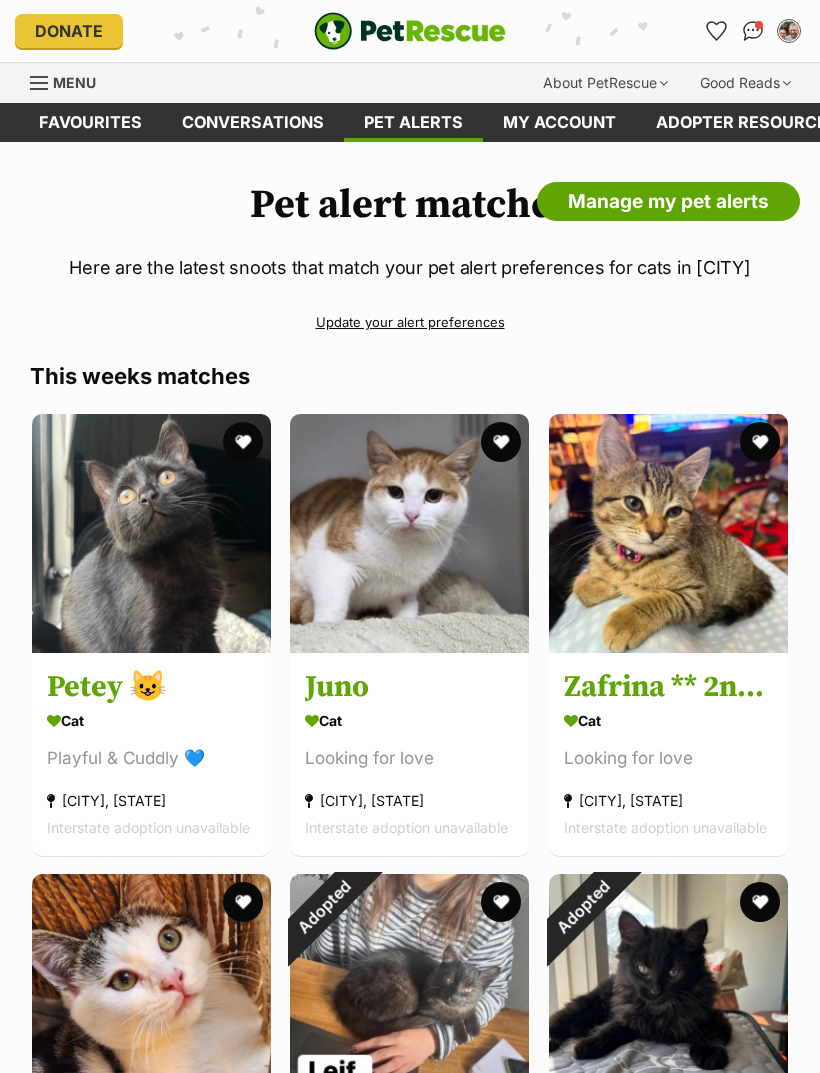 scroll, scrollTop: 0, scrollLeft: 0, axis: both 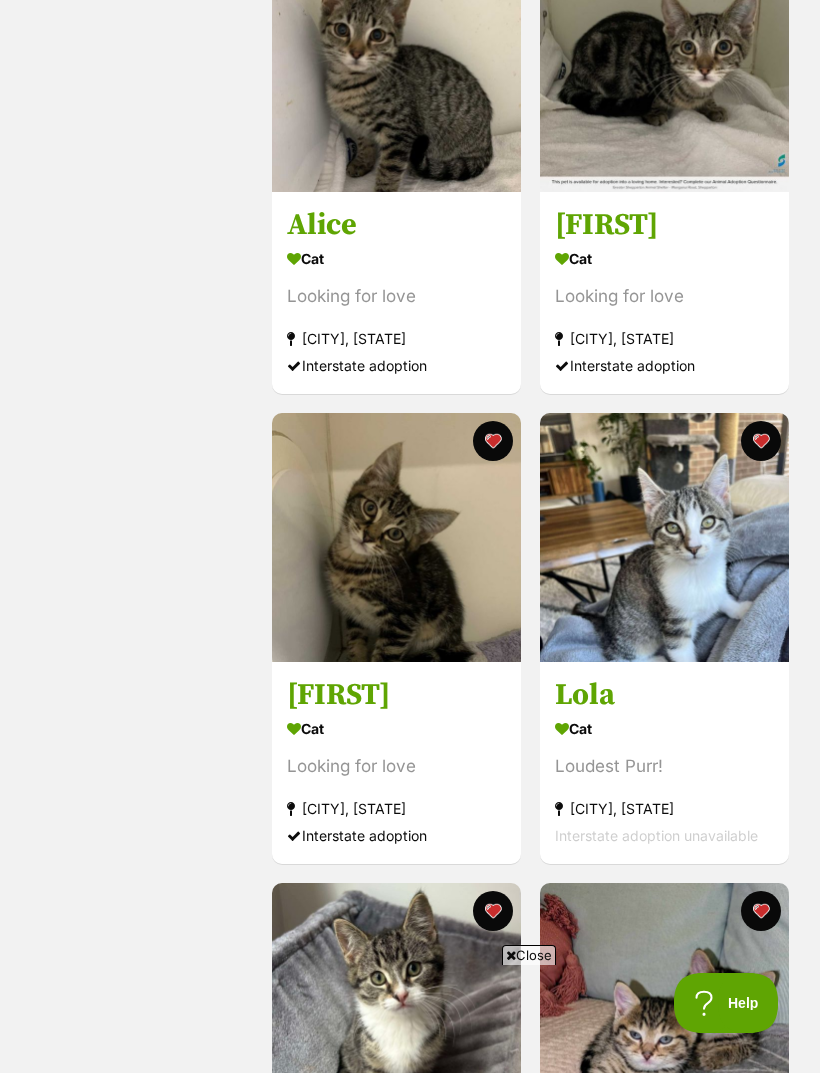 click on "Cat" at bounding box center (664, 728) 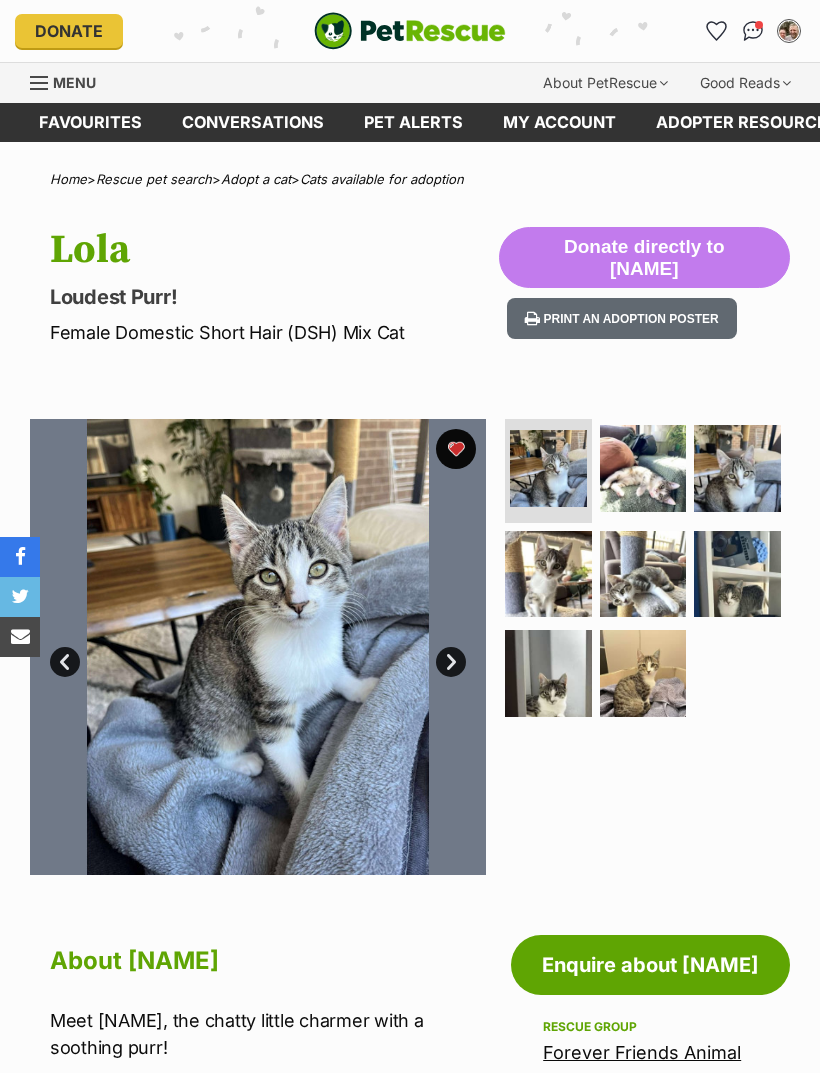 scroll, scrollTop: 0, scrollLeft: 0, axis: both 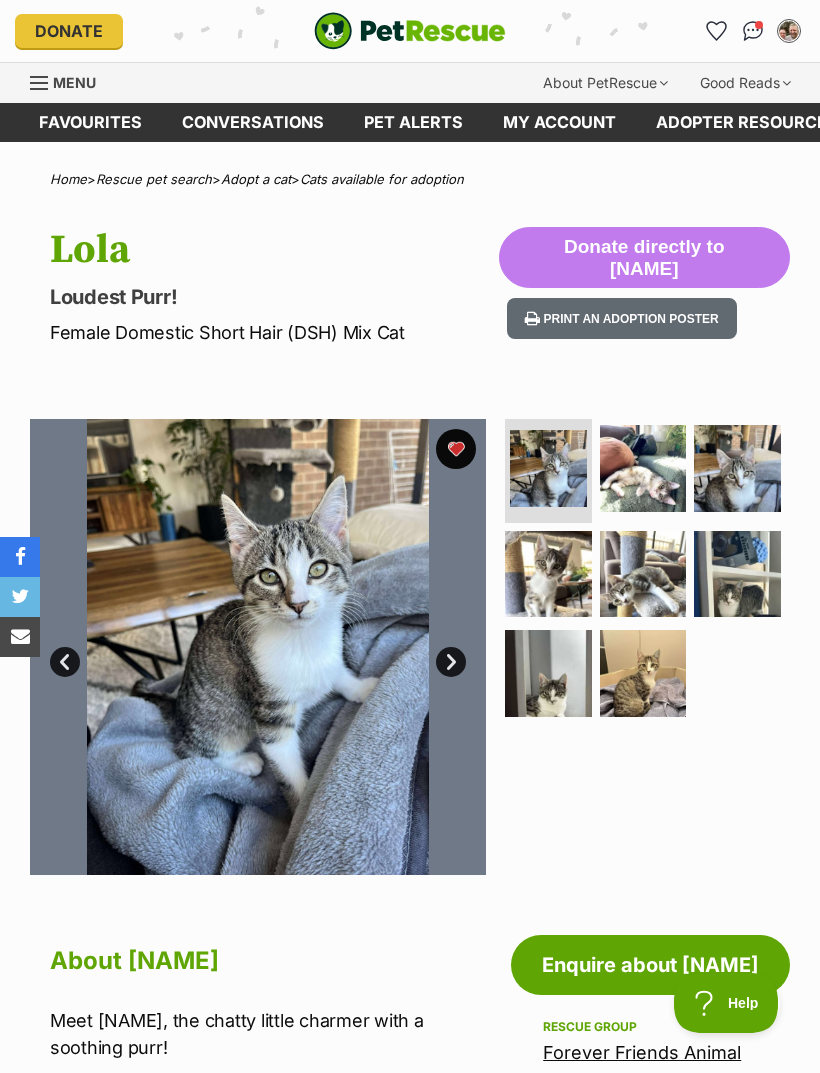 click on "Favourites" at bounding box center [90, 122] 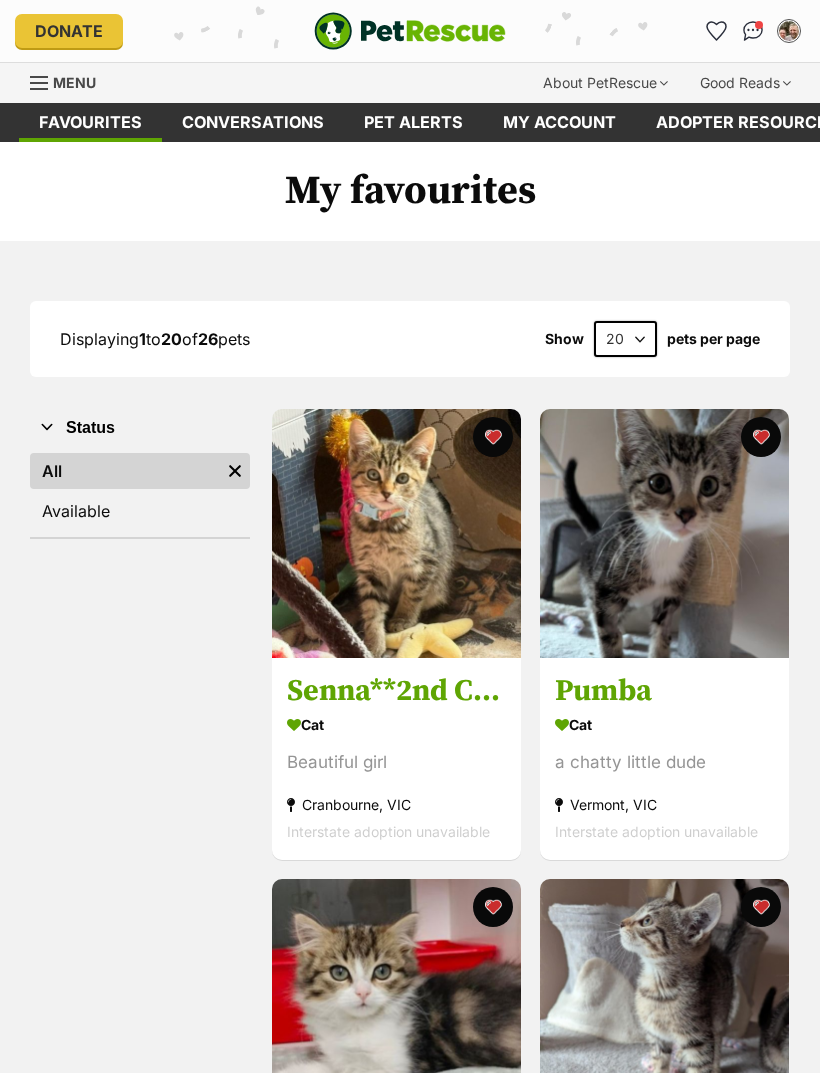 scroll, scrollTop: 0, scrollLeft: 0, axis: both 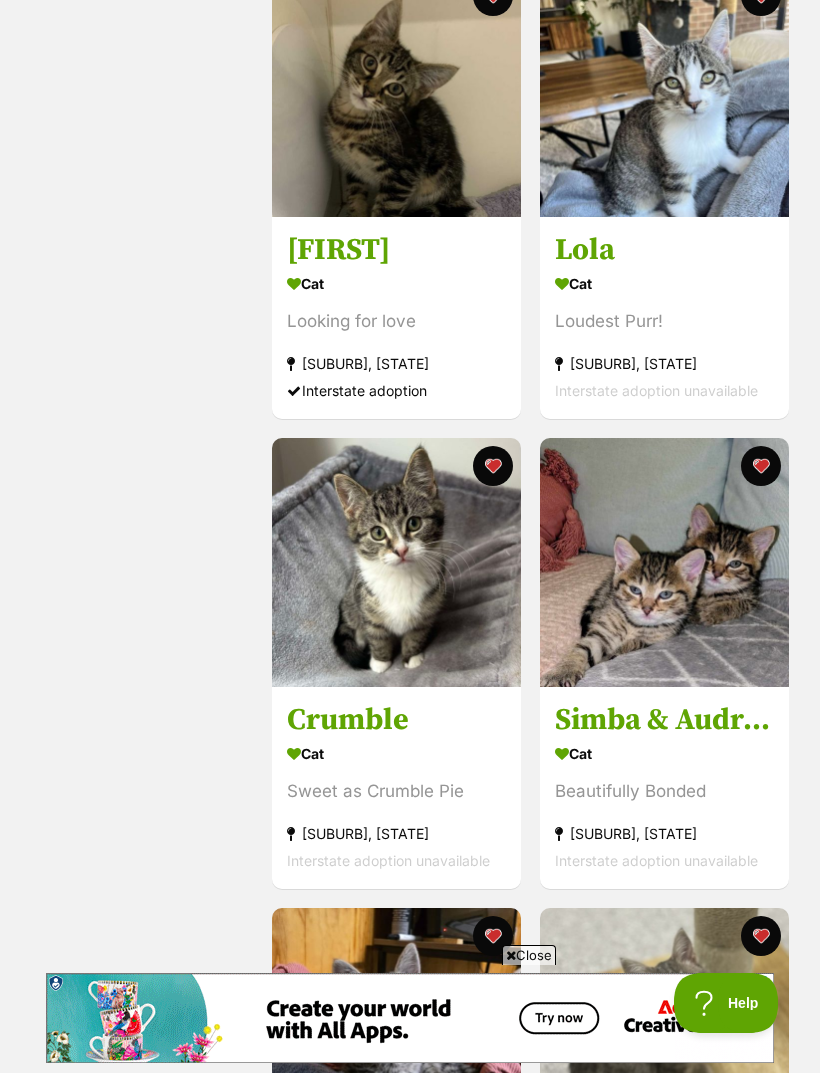 click on "Simba & Audrey" at bounding box center [664, 720] 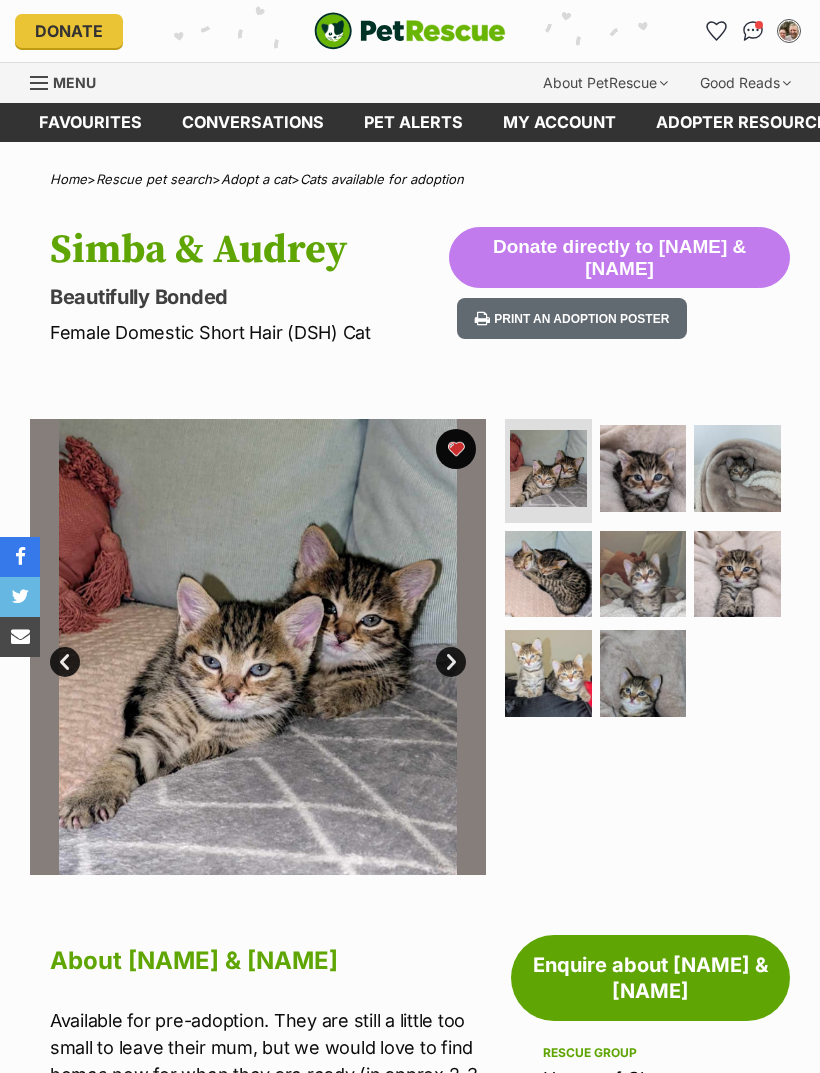 scroll, scrollTop: 124, scrollLeft: 0, axis: vertical 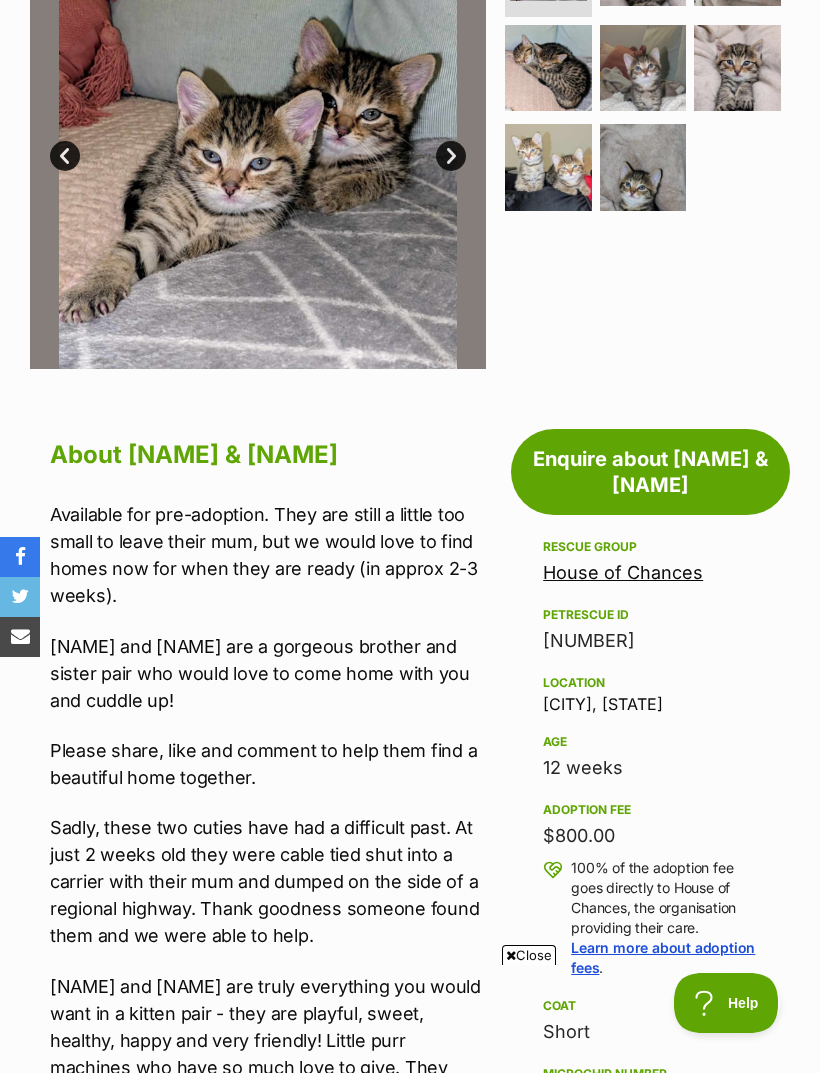 click at bounding box center [548, 167] 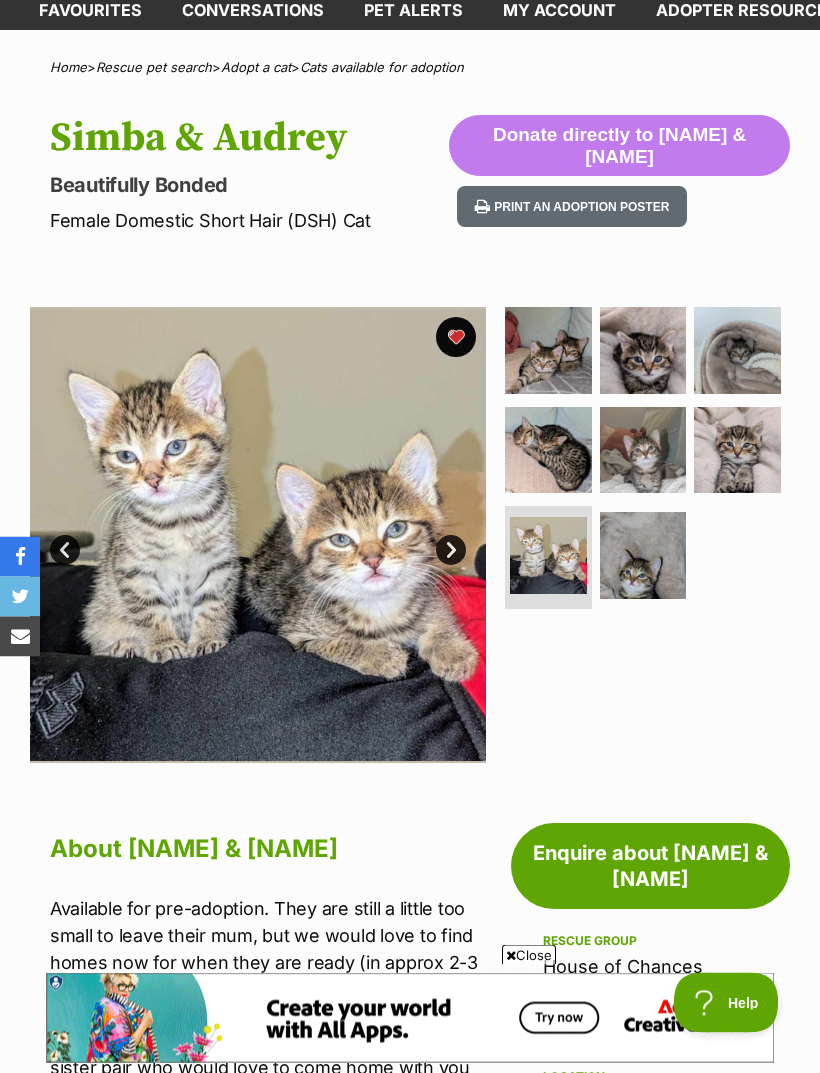 scroll, scrollTop: 0, scrollLeft: 0, axis: both 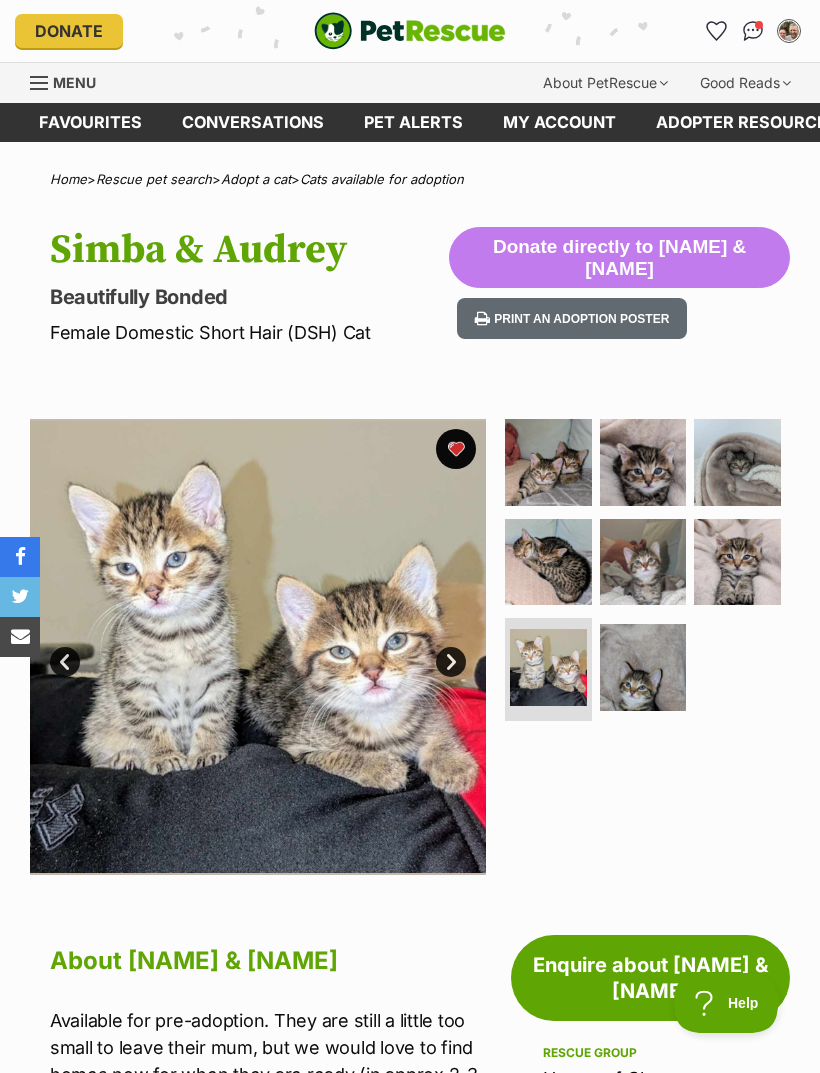 click on "Favourites" at bounding box center (90, 122) 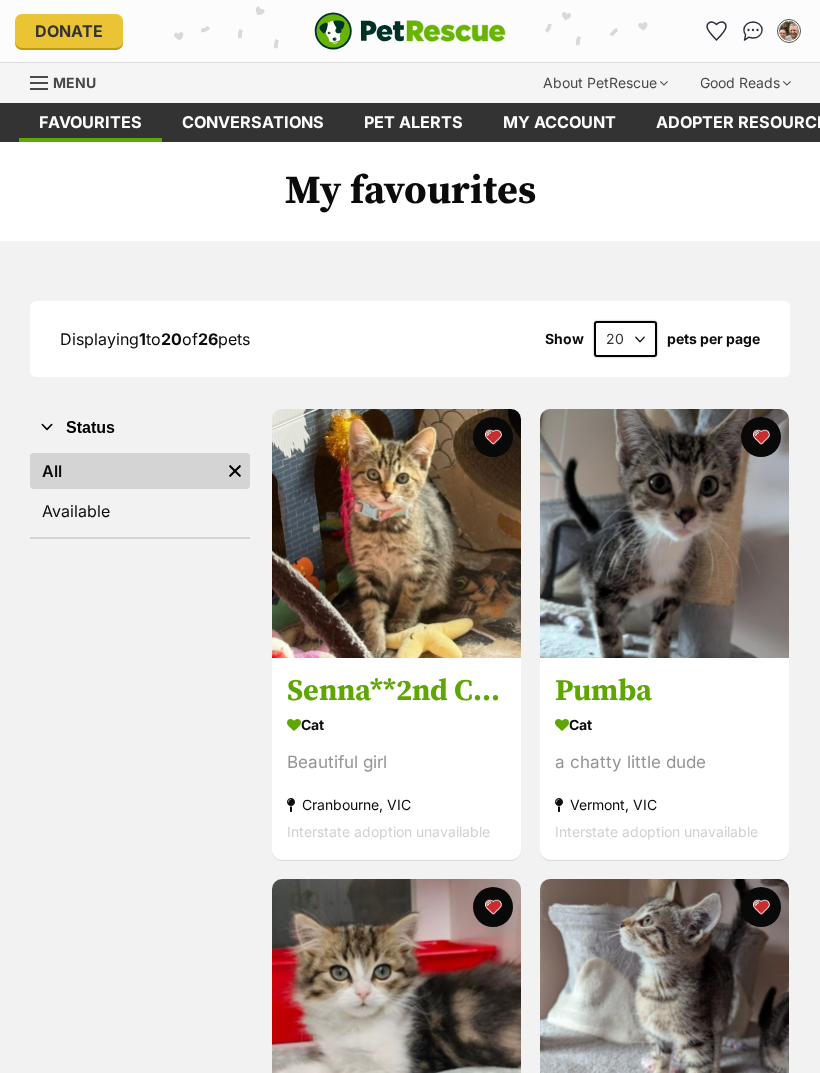 scroll, scrollTop: 0, scrollLeft: 0, axis: both 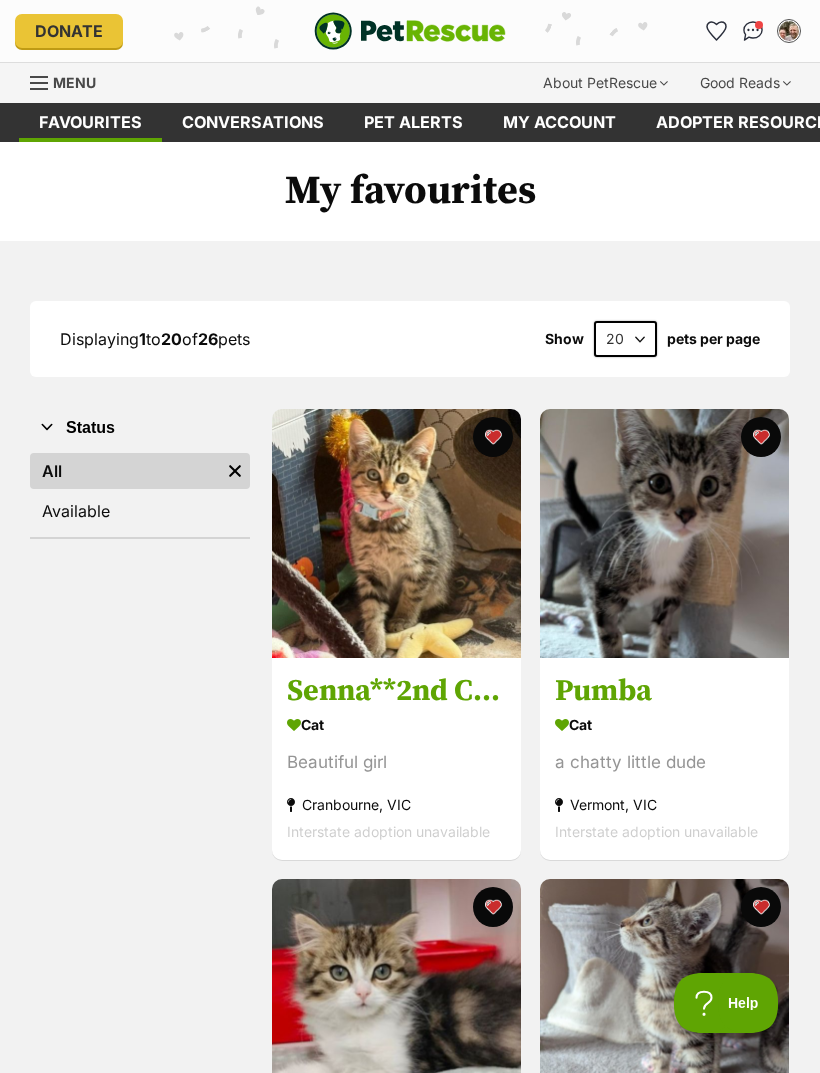 click on "Pumba" at bounding box center (664, 691) 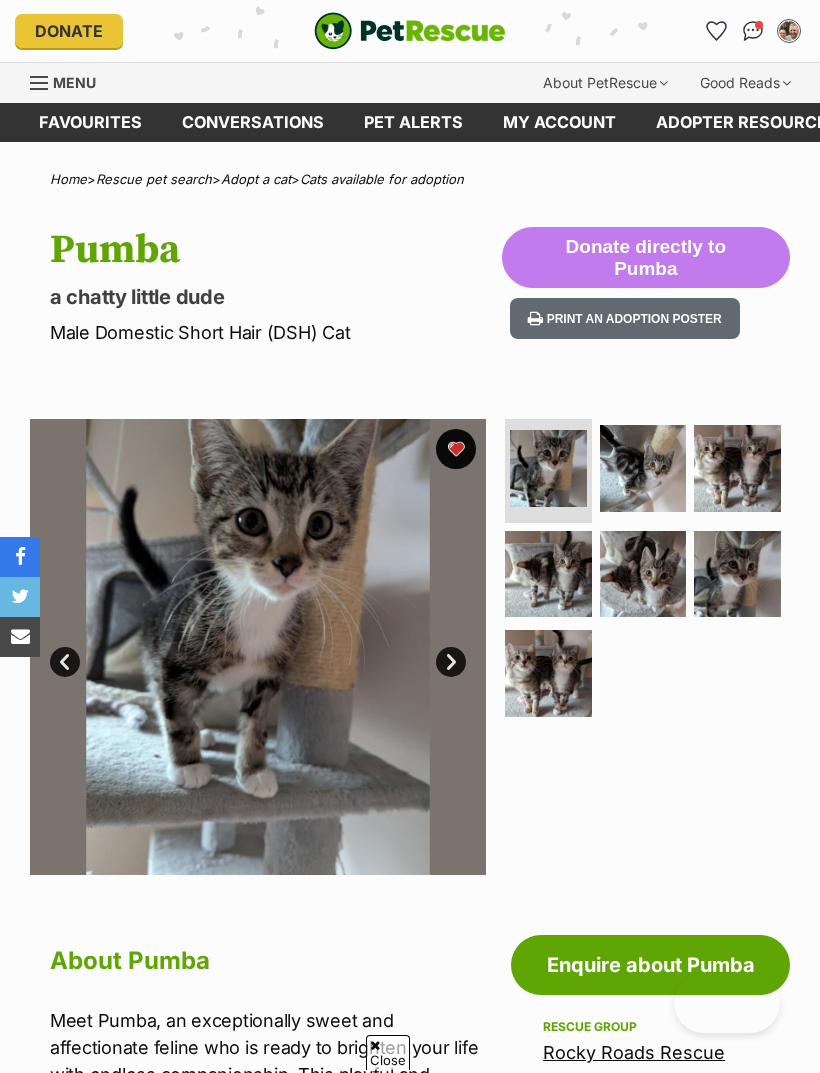 scroll, scrollTop: 222, scrollLeft: 0, axis: vertical 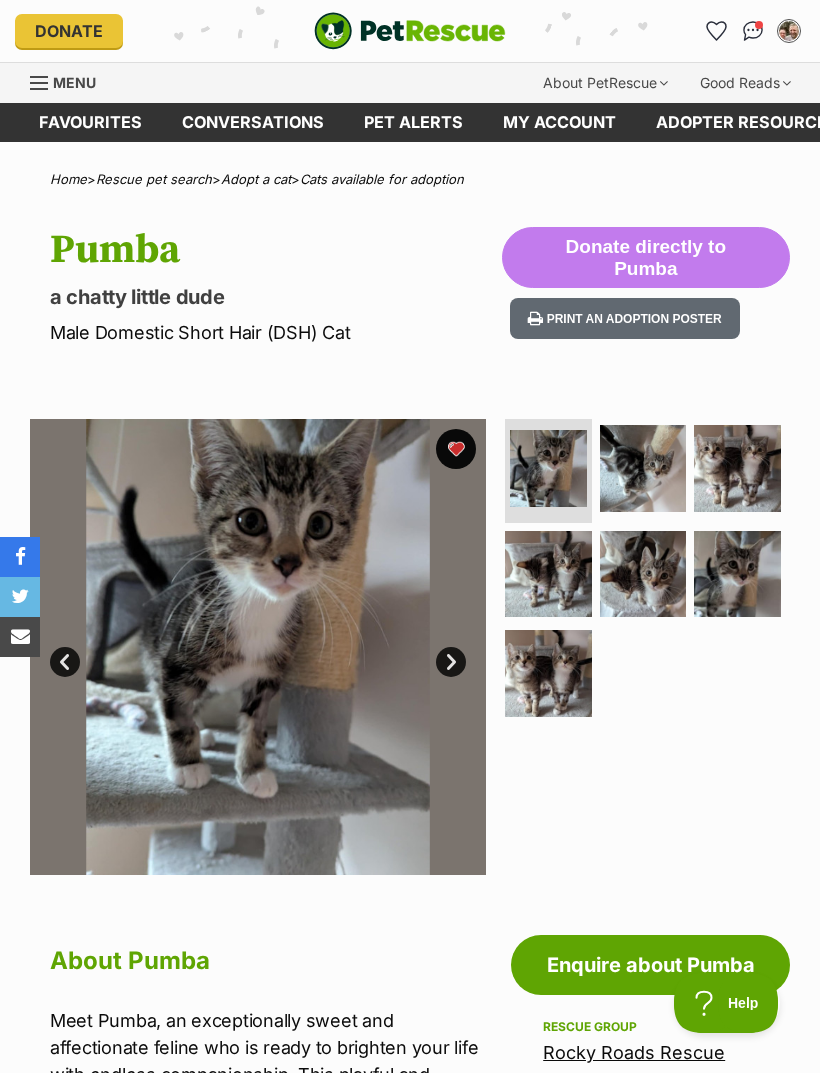click on "Favourites" at bounding box center (90, 122) 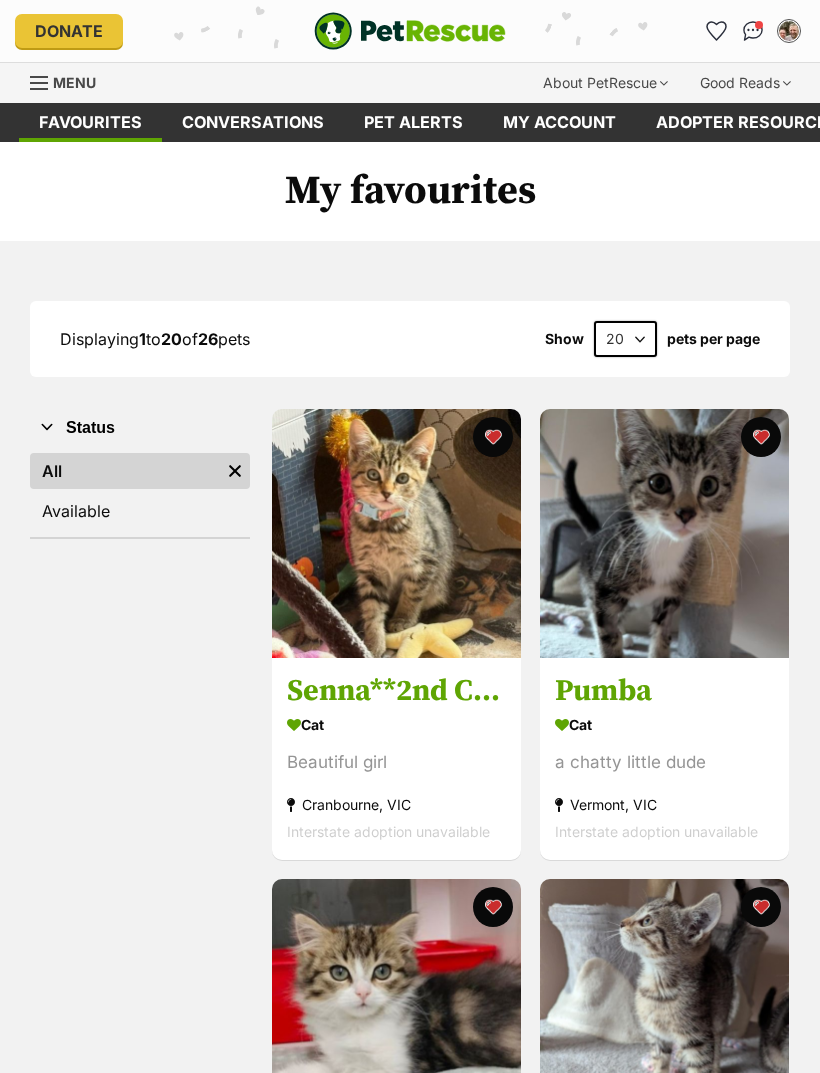 scroll, scrollTop: 0, scrollLeft: 0, axis: both 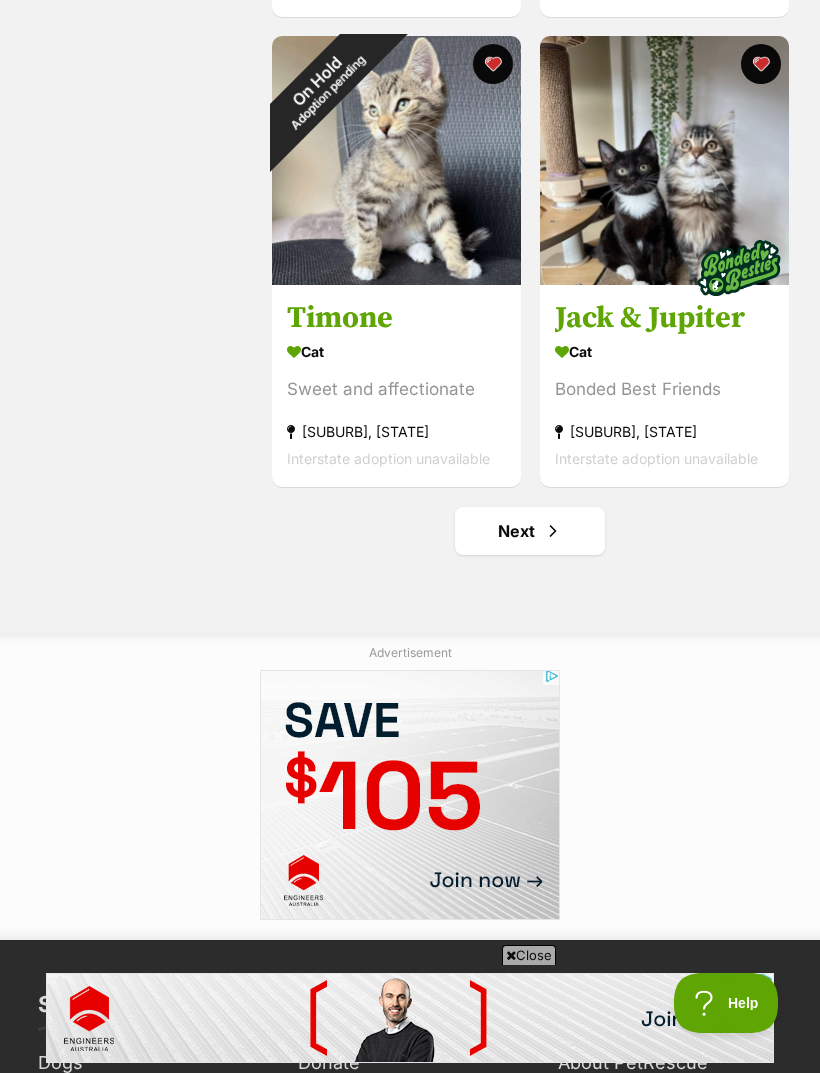 click on "Next" at bounding box center (530, 531) 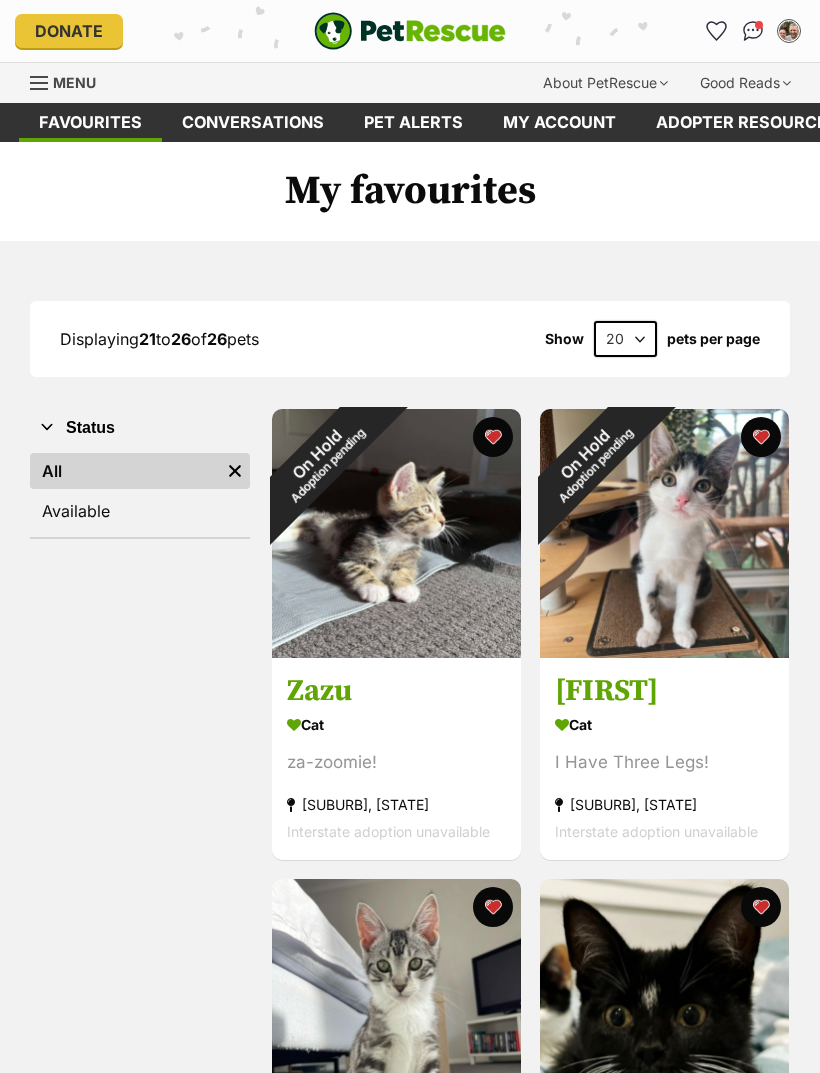 scroll, scrollTop: 0, scrollLeft: 0, axis: both 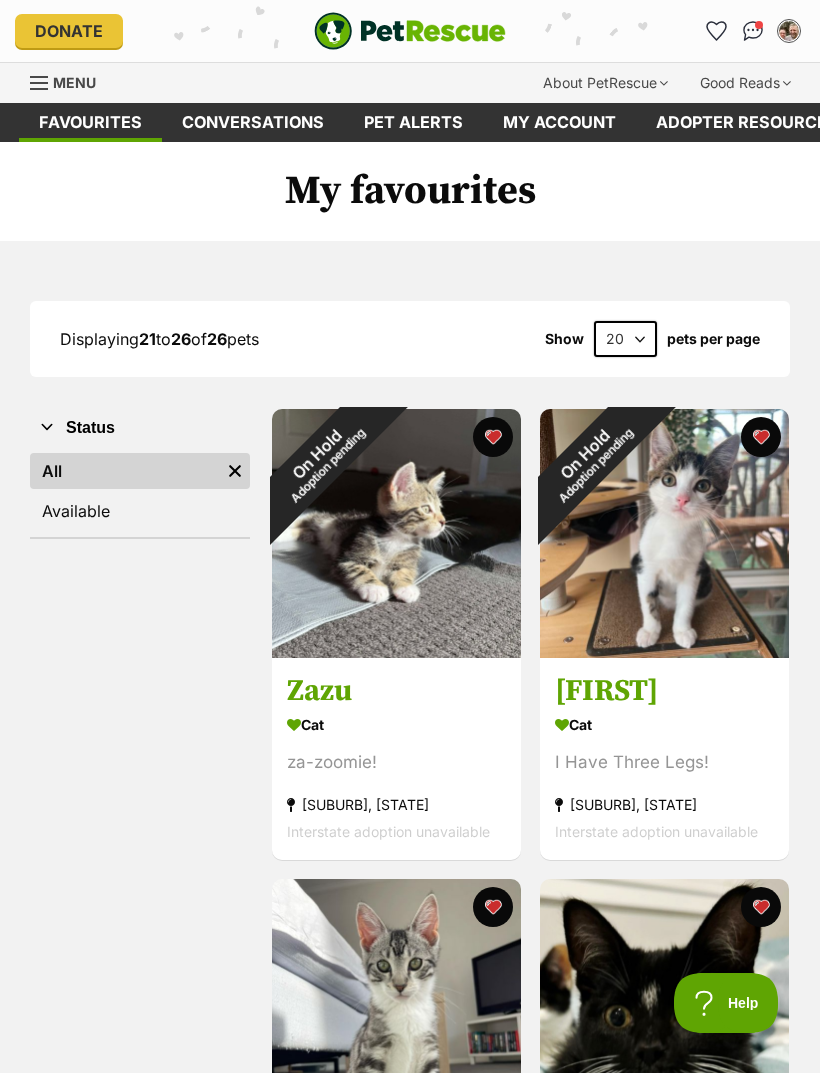 click on "Available" at bounding box center (140, 511) 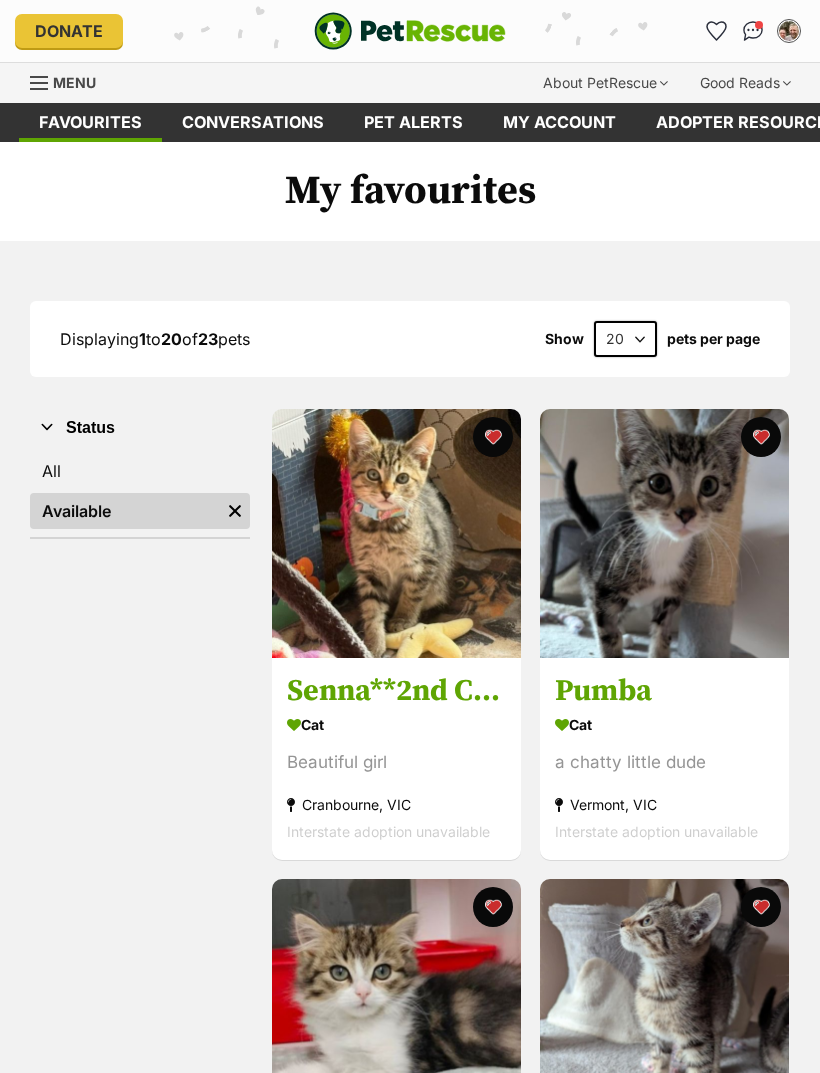 scroll, scrollTop: 0, scrollLeft: 0, axis: both 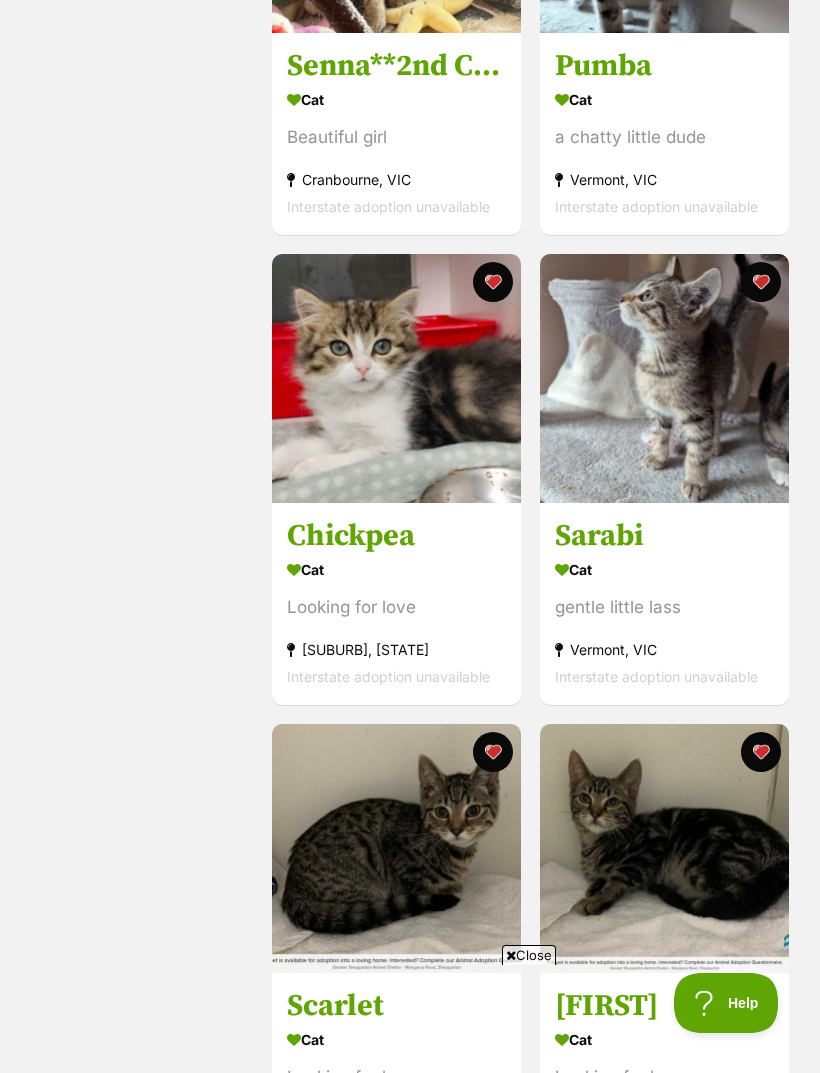 click on "Looking for love" at bounding box center (396, 607) 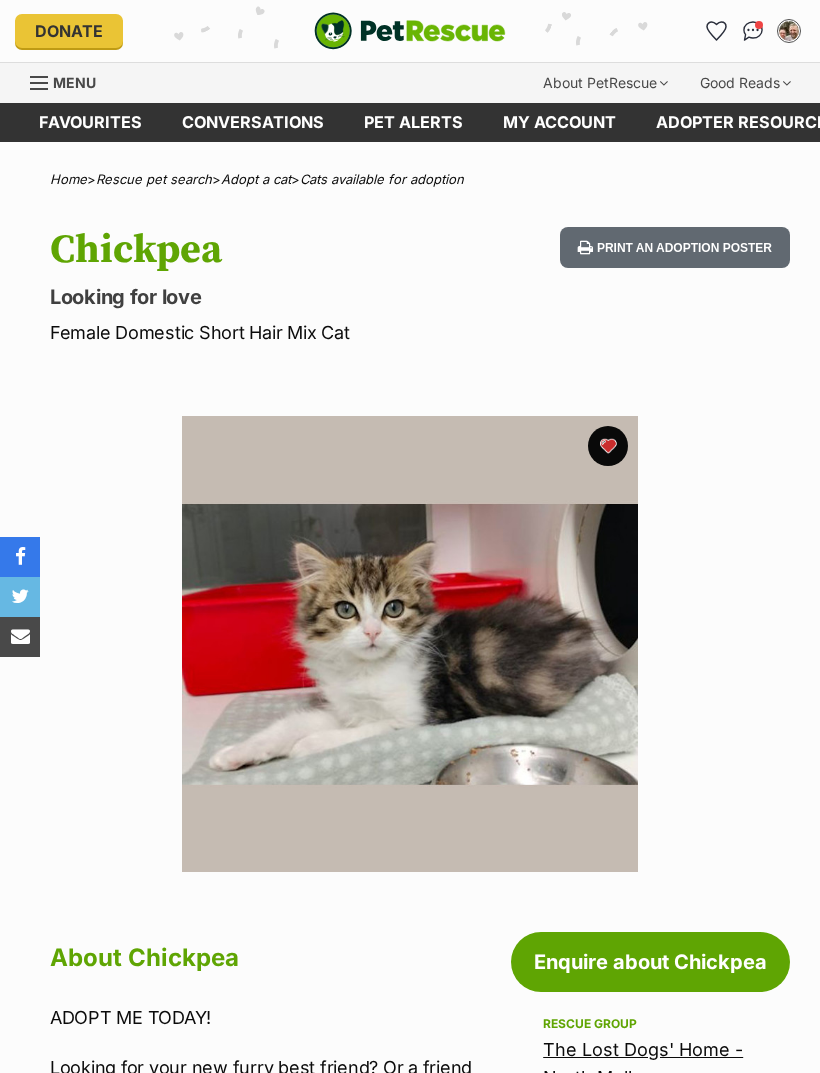 scroll, scrollTop: 0, scrollLeft: 0, axis: both 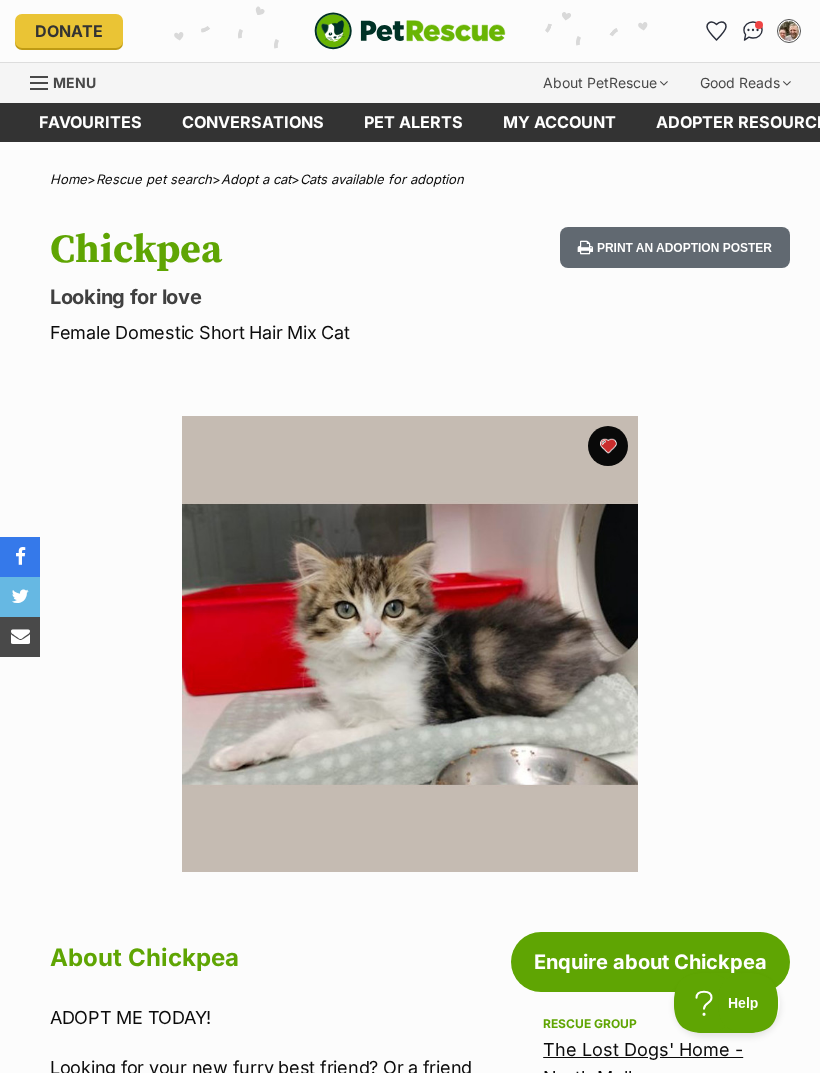 click on "Favourites" at bounding box center (90, 122) 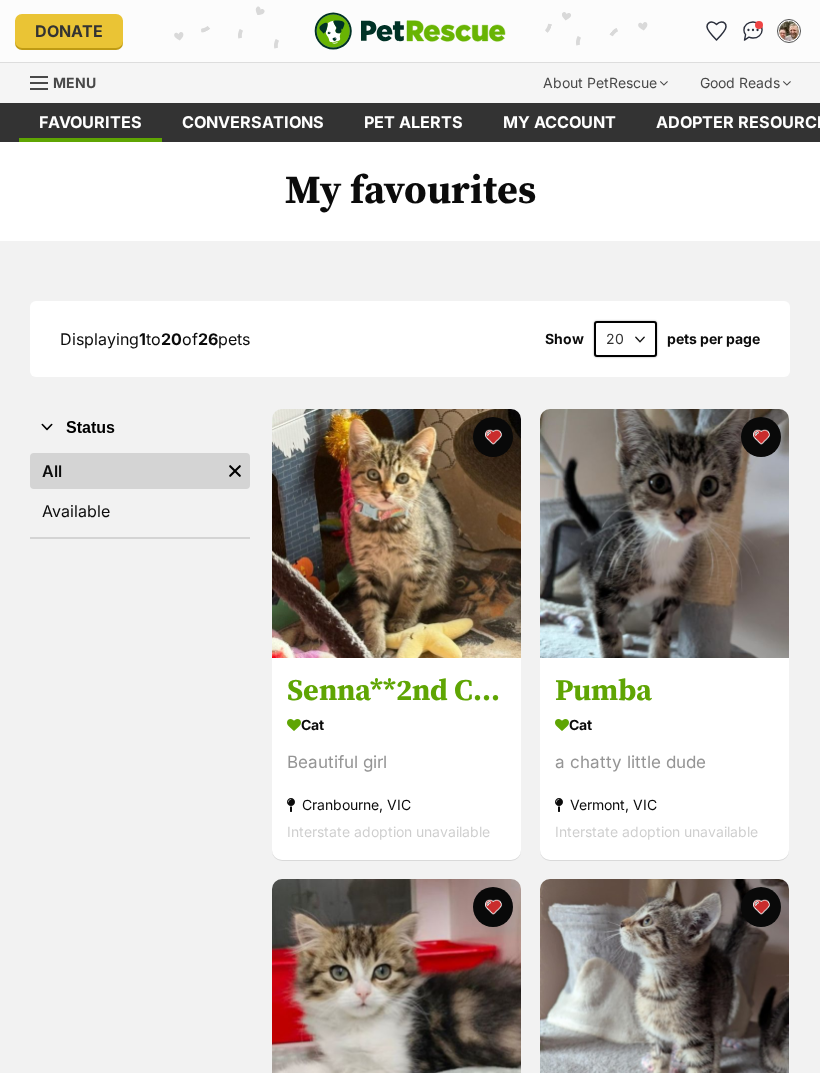 scroll, scrollTop: 0, scrollLeft: 0, axis: both 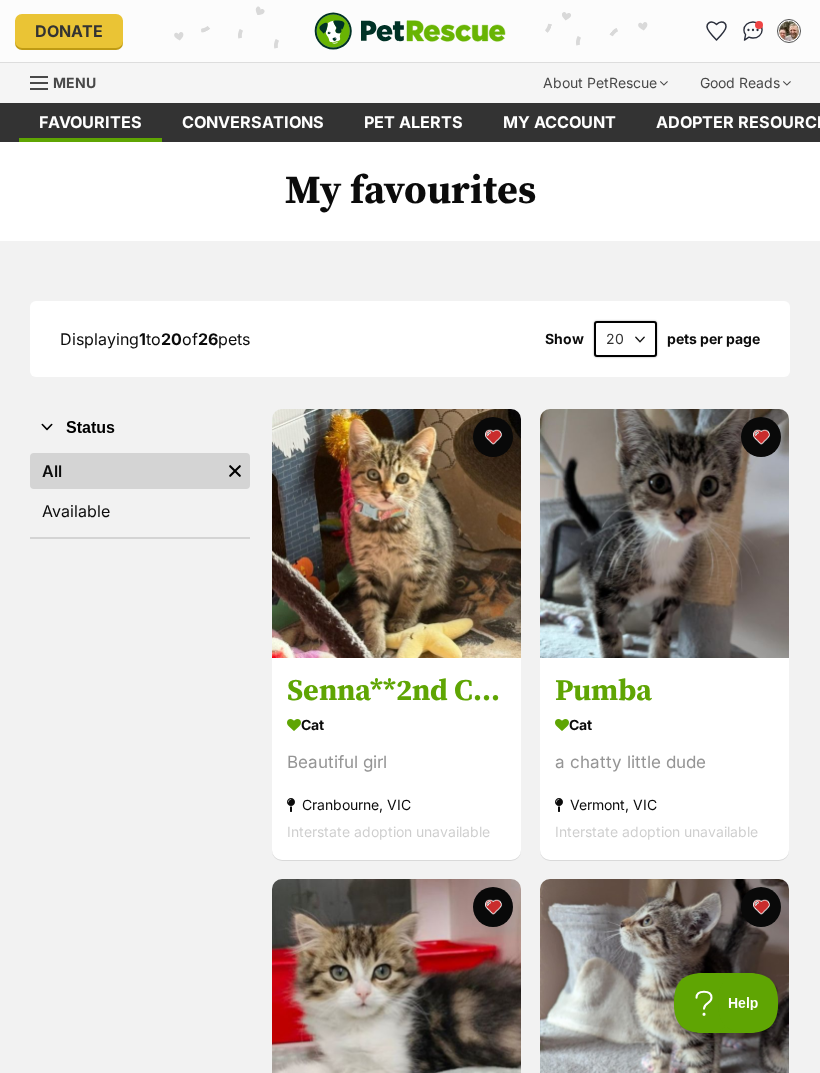 click on "Pet alerts" at bounding box center [413, 122] 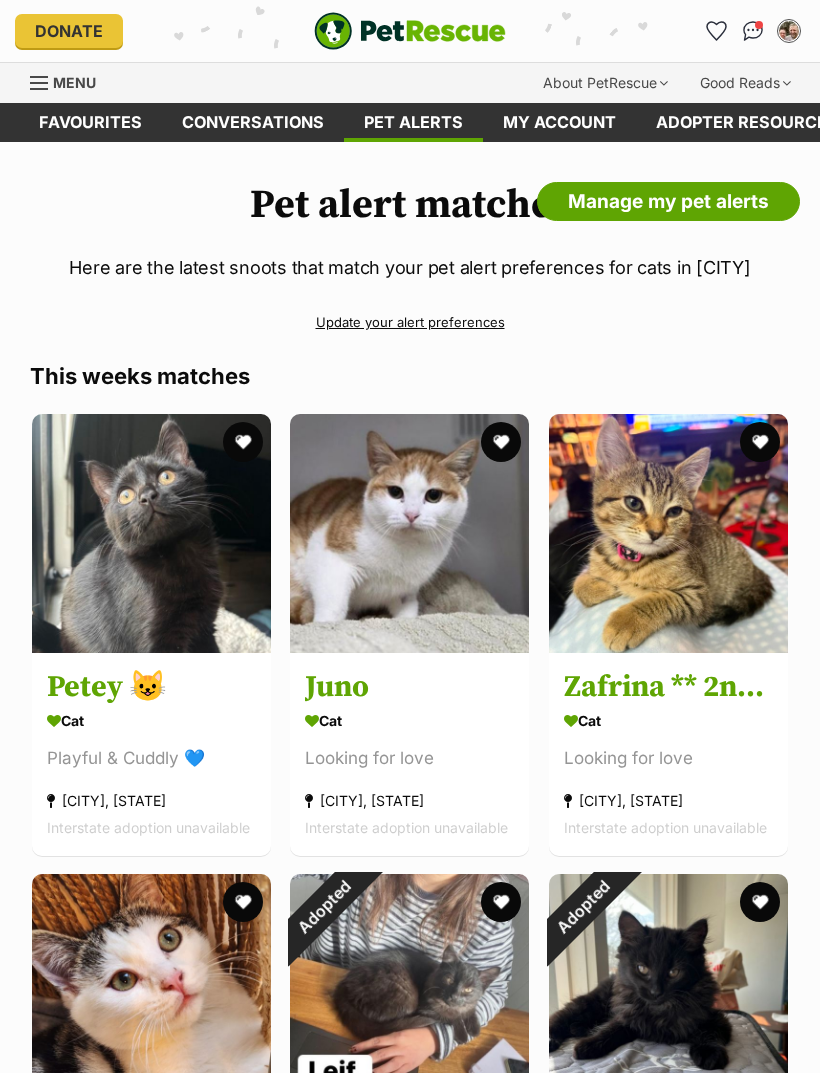 scroll, scrollTop: 240, scrollLeft: 0, axis: vertical 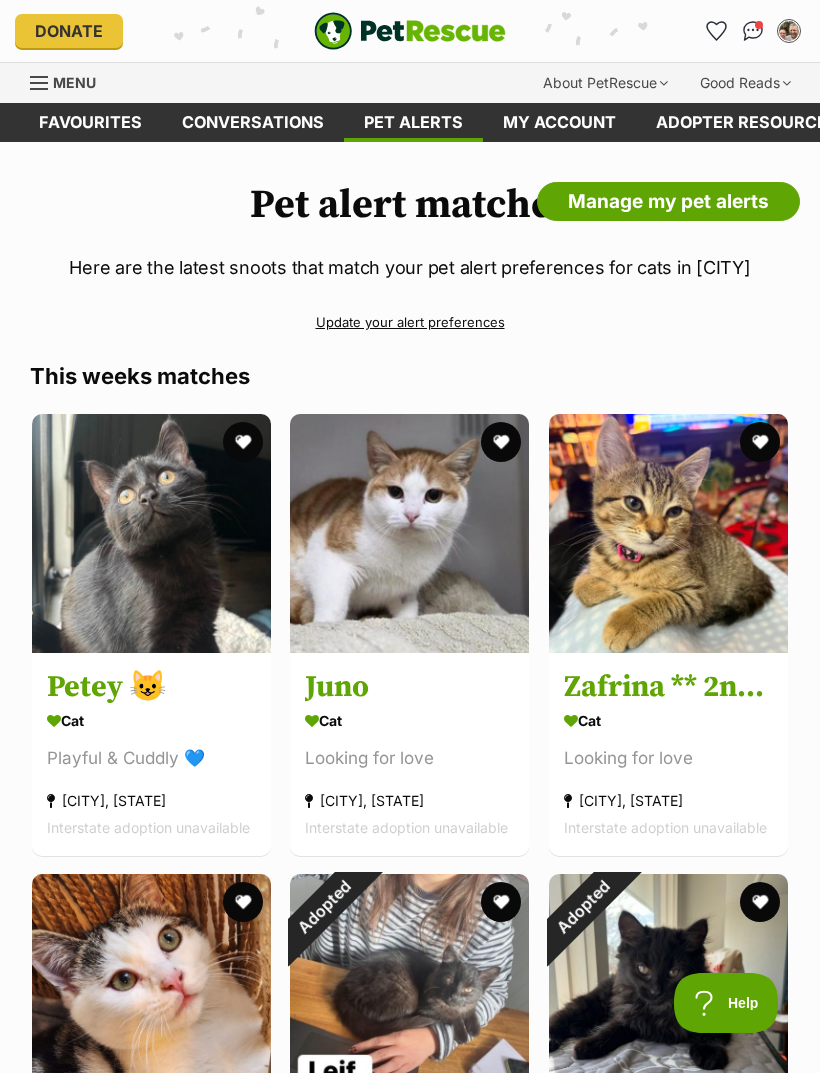 click on "Favourites" at bounding box center [90, 122] 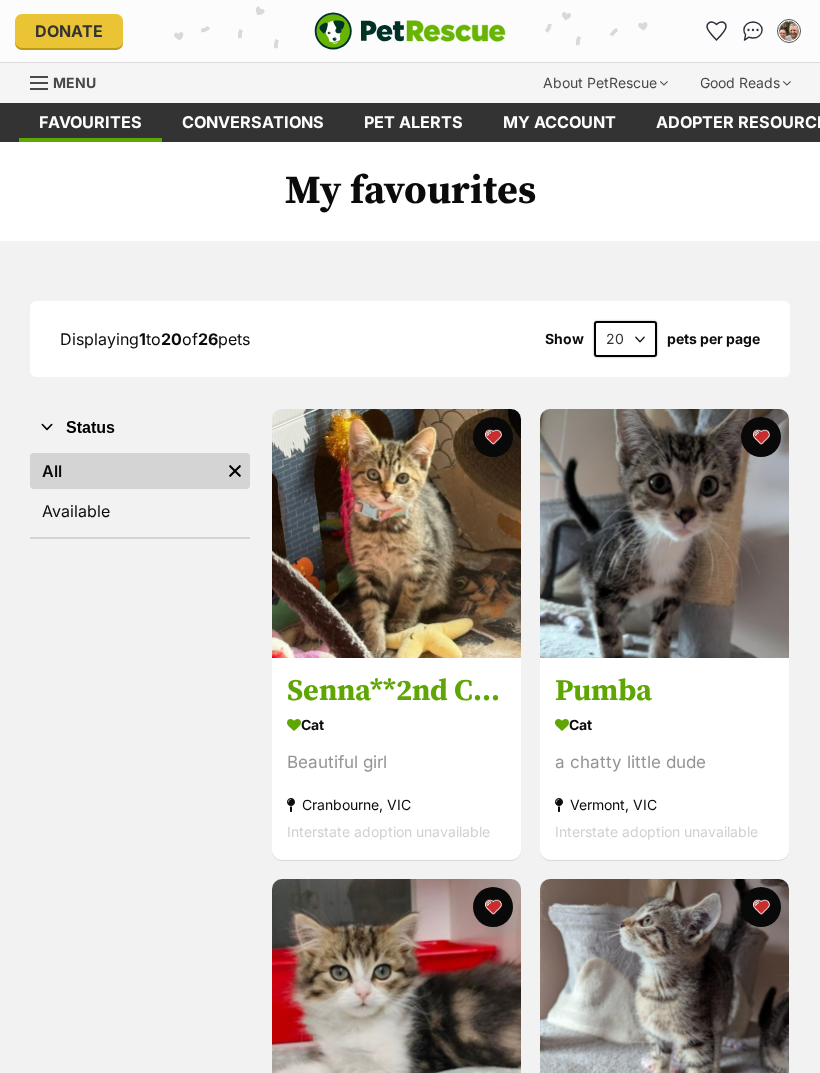 scroll, scrollTop: 0, scrollLeft: 0, axis: both 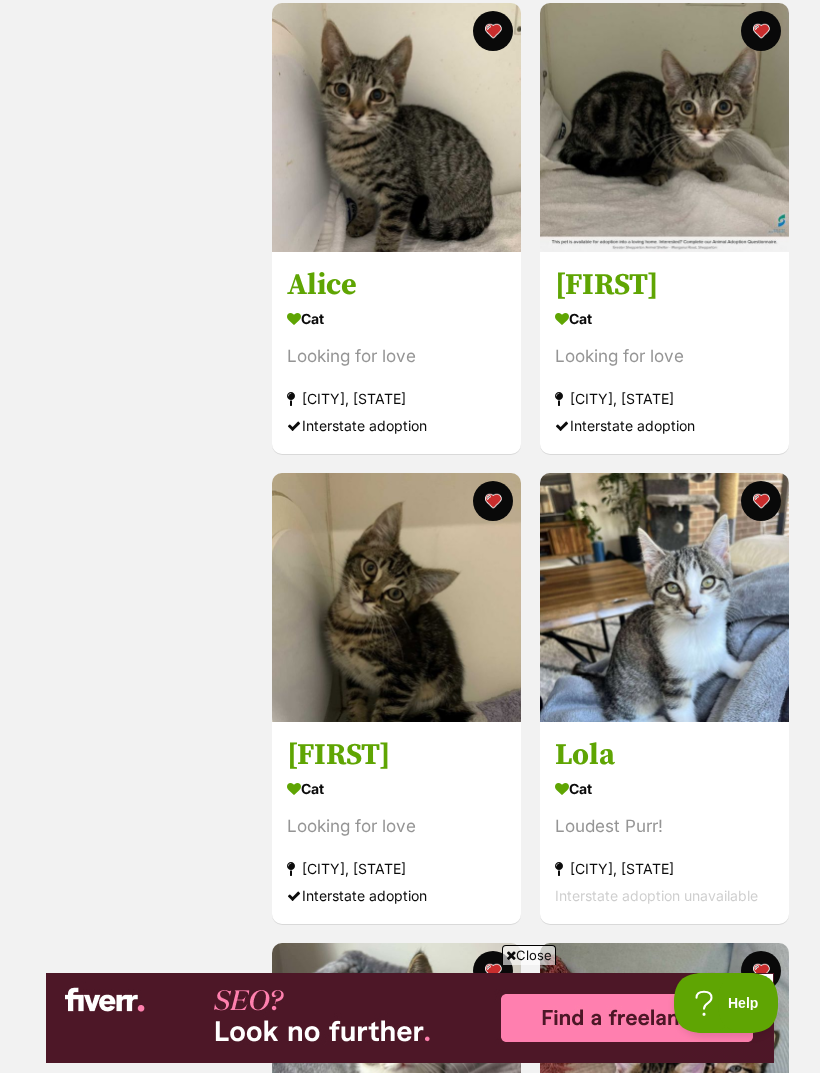click at bounding box center [664, 597] 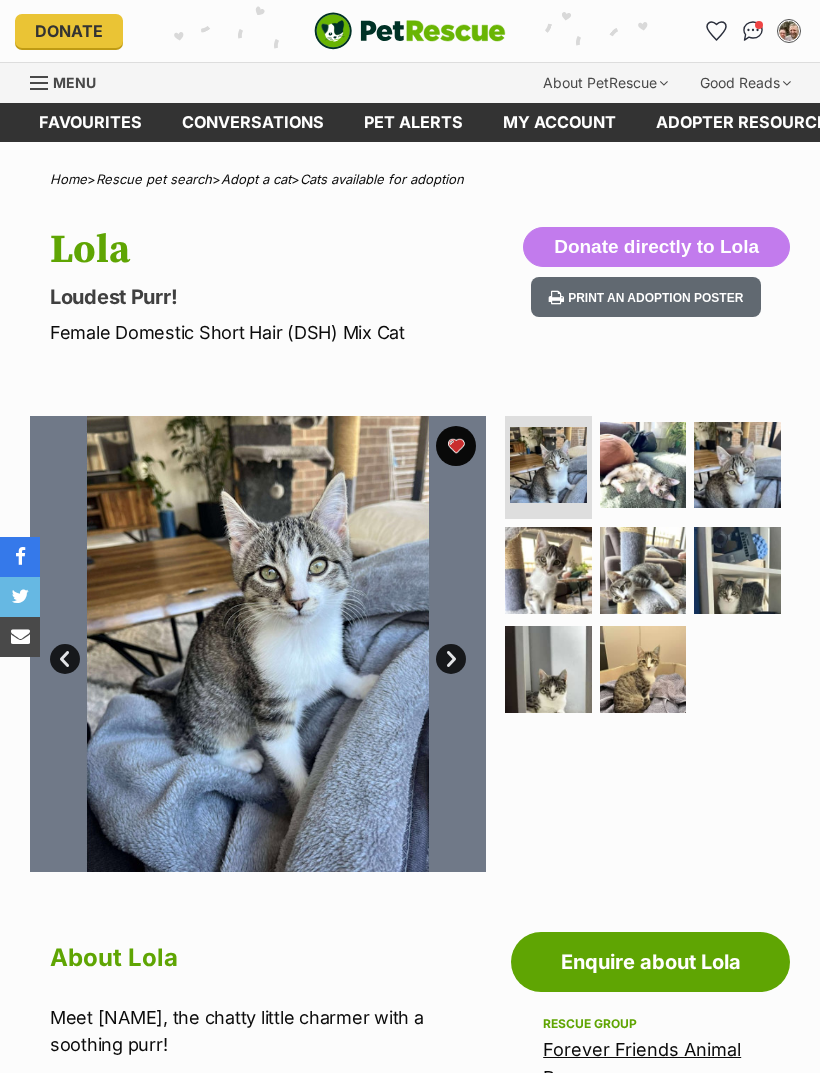 scroll, scrollTop: 0, scrollLeft: 0, axis: both 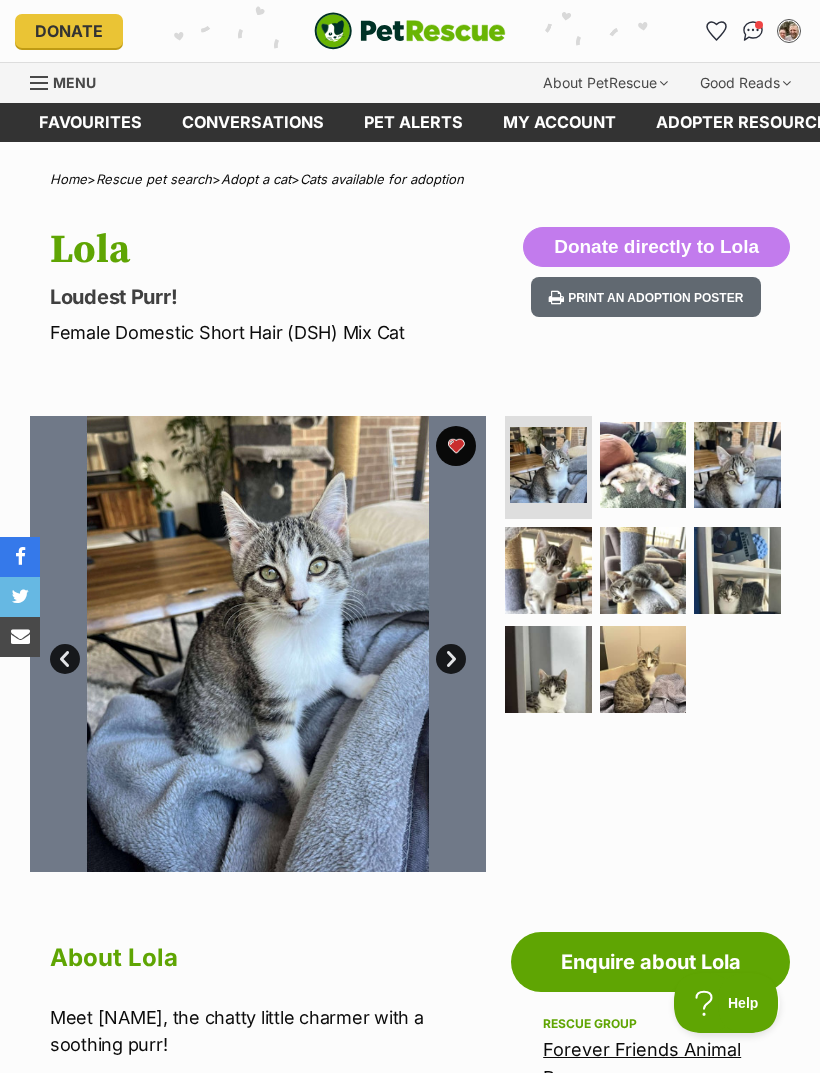 click at bounding box center (643, 570) 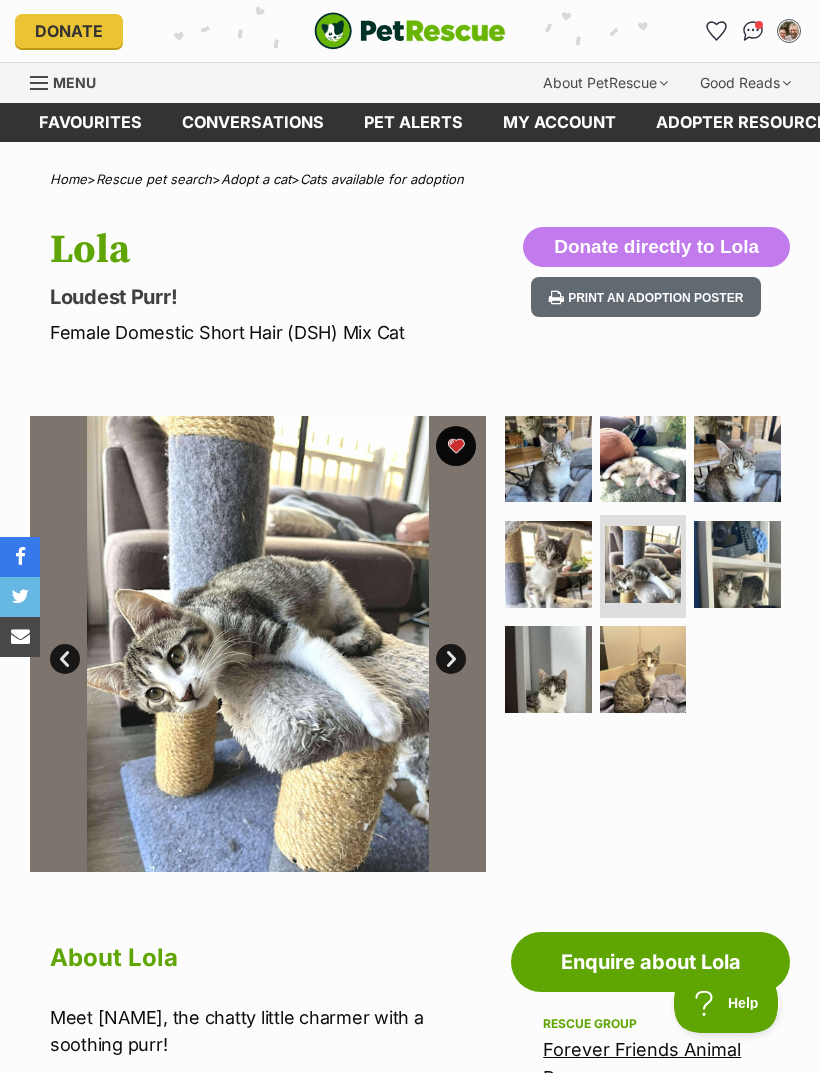 click at bounding box center (548, 564) 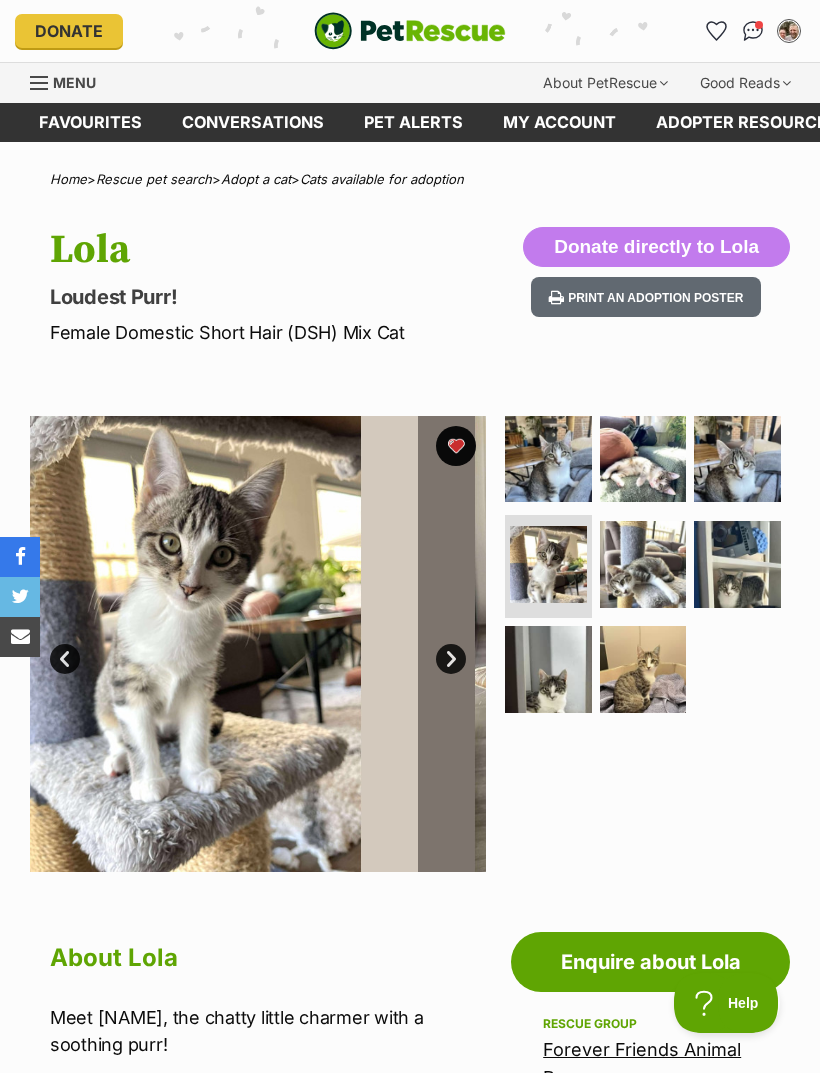 scroll, scrollTop: 0, scrollLeft: 0, axis: both 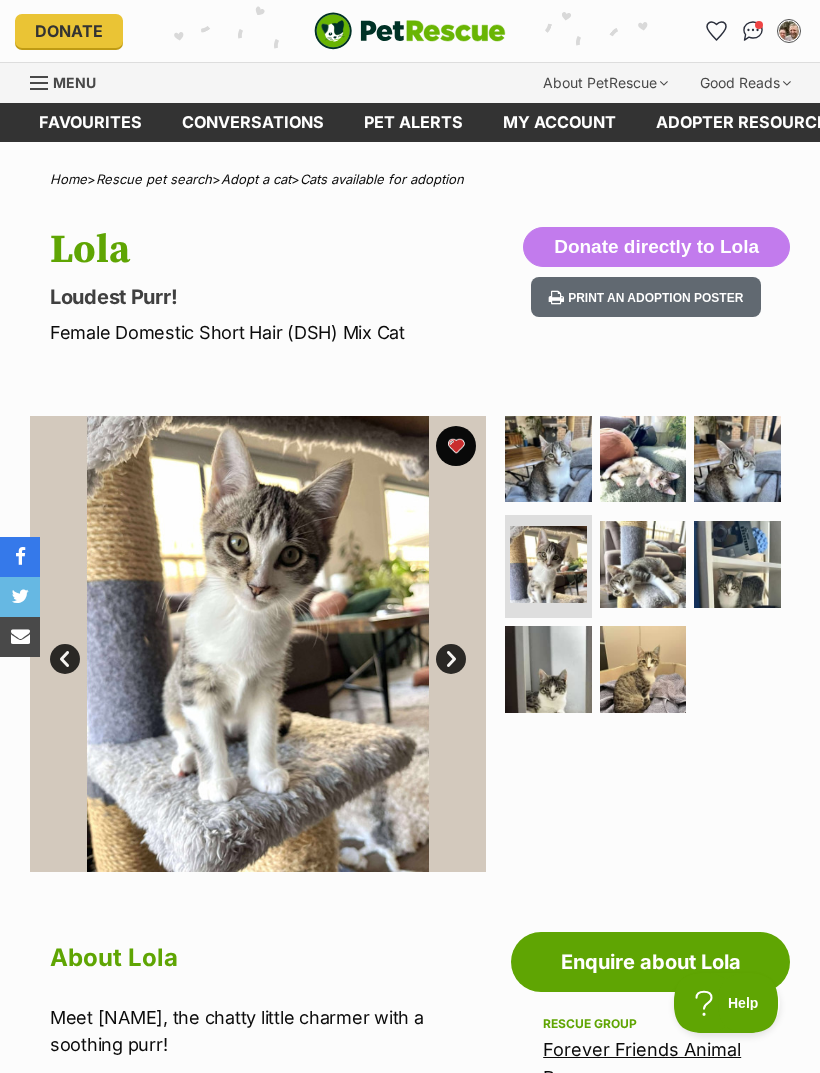 click on "Favourites" at bounding box center (90, 122) 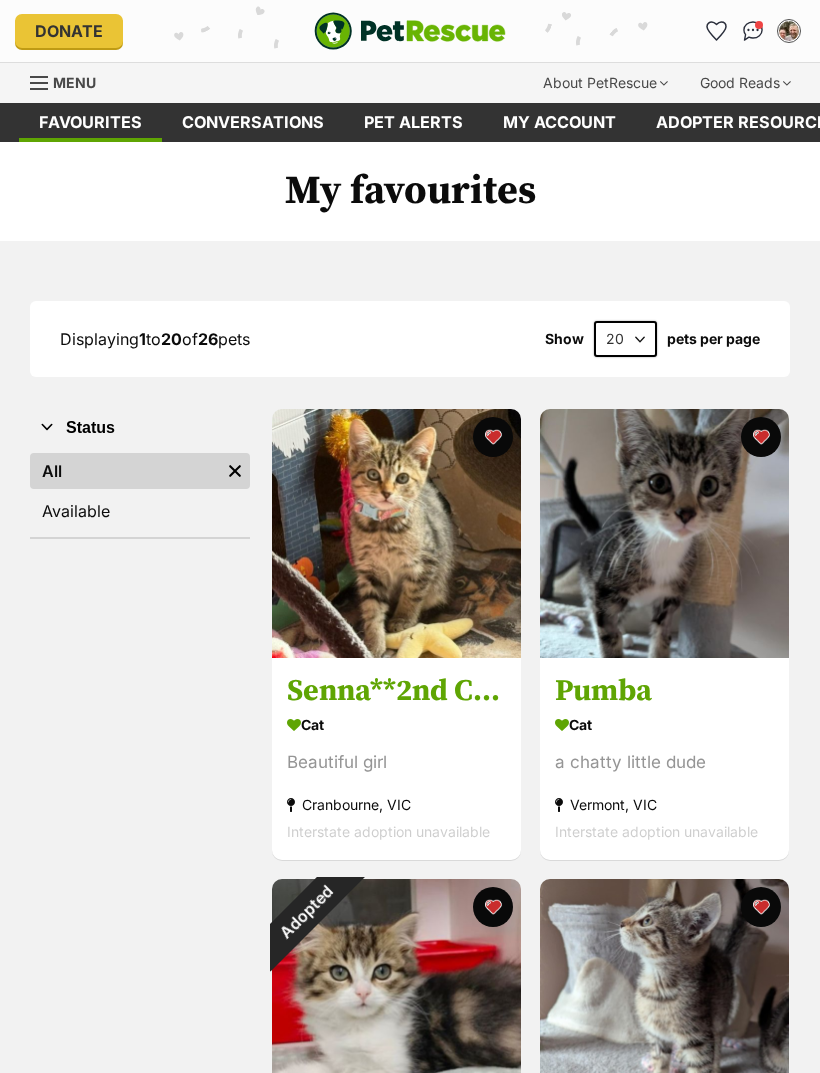 scroll, scrollTop: 0, scrollLeft: 0, axis: both 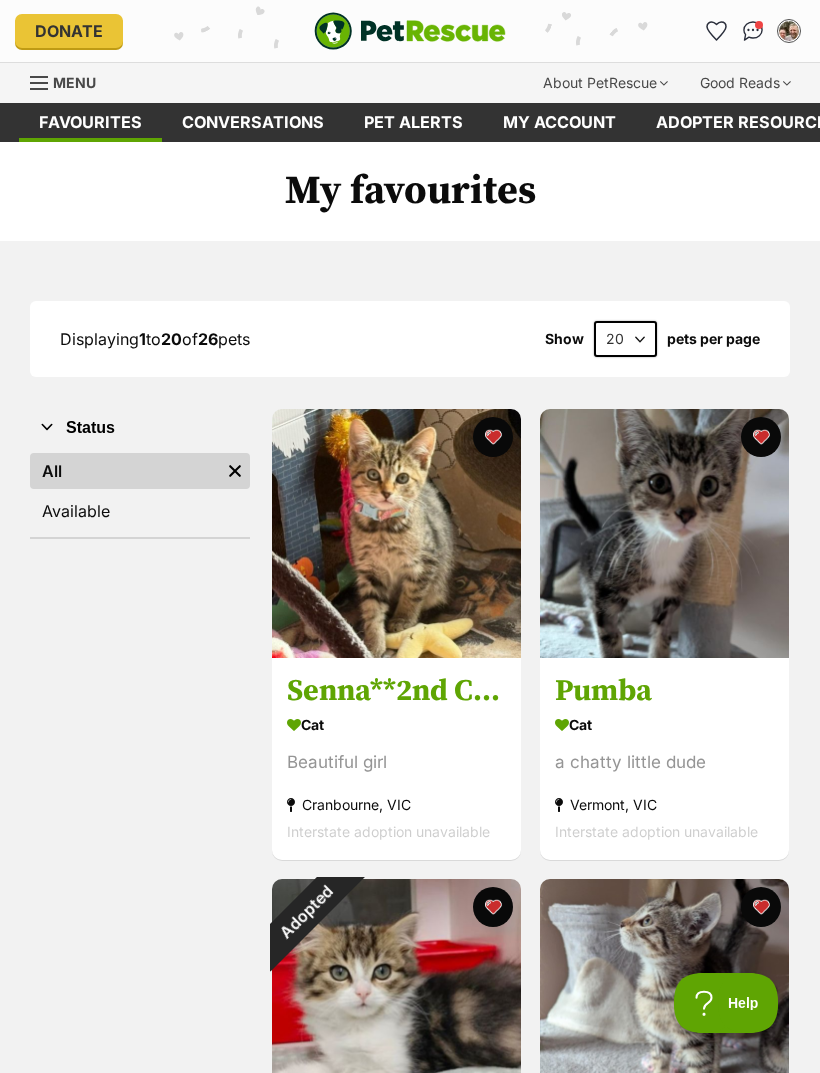 click on "Pet alerts" at bounding box center (413, 122) 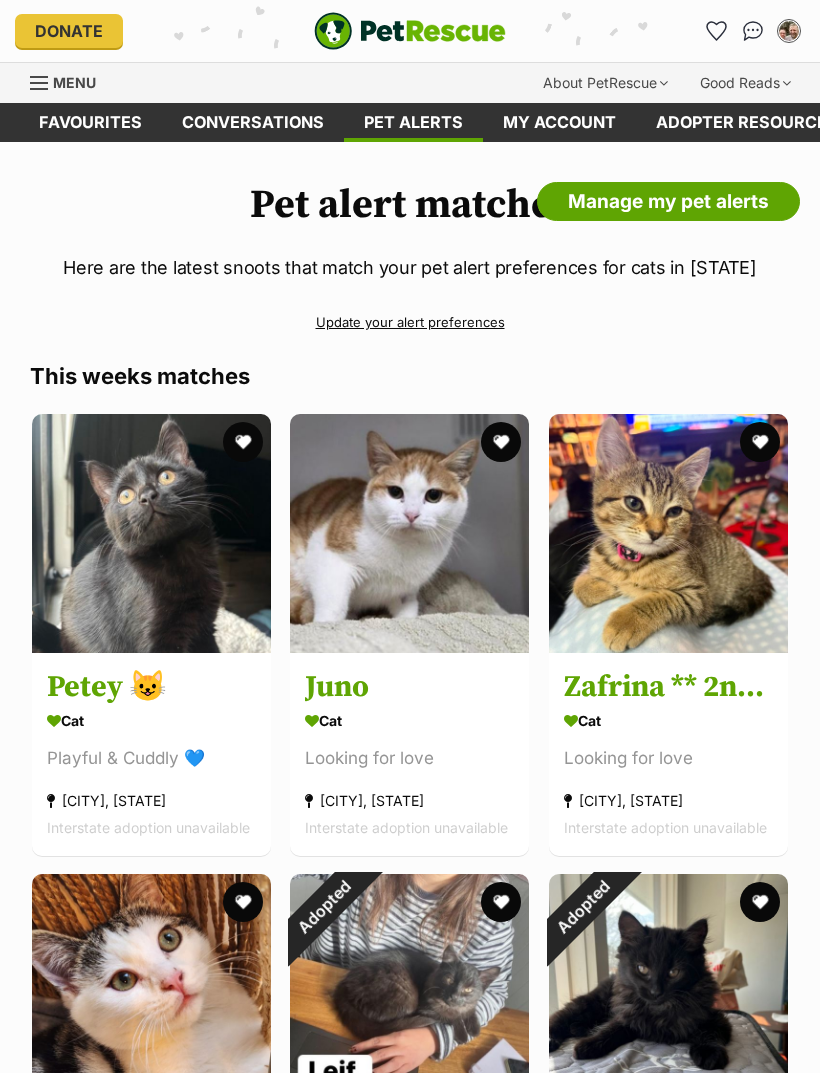 scroll, scrollTop: 0, scrollLeft: 0, axis: both 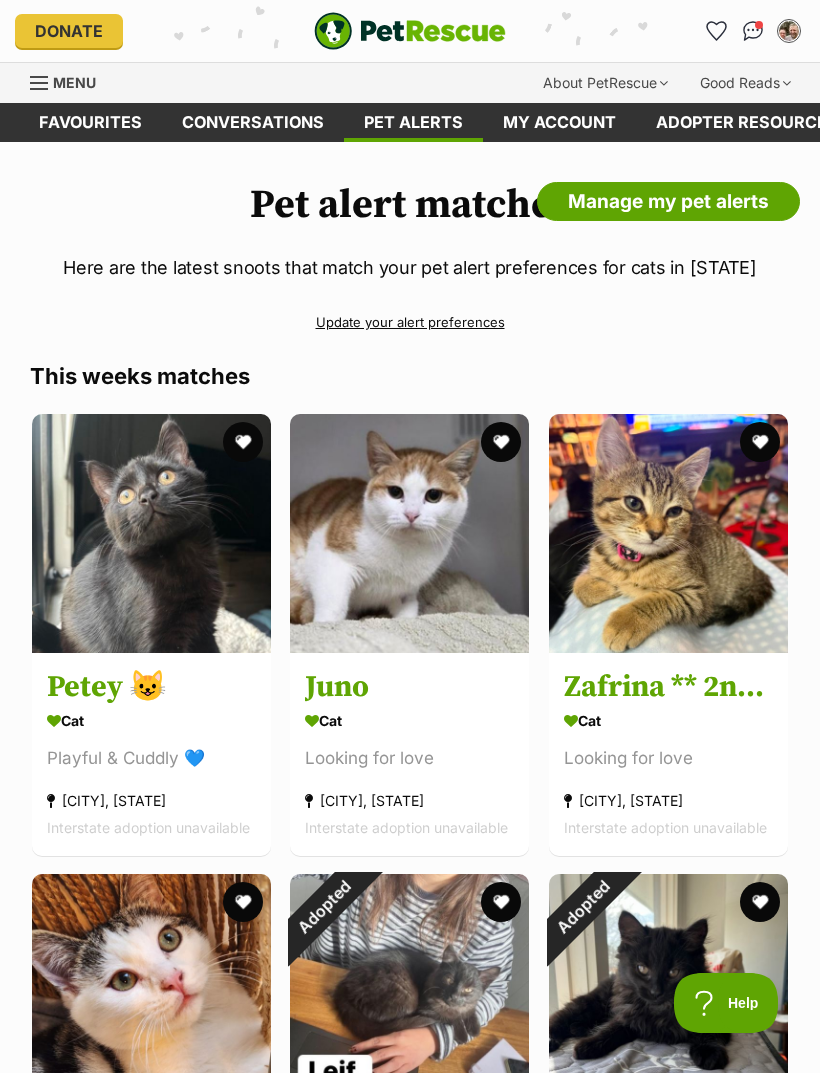 click on "Favourites" at bounding box center [90, 122] 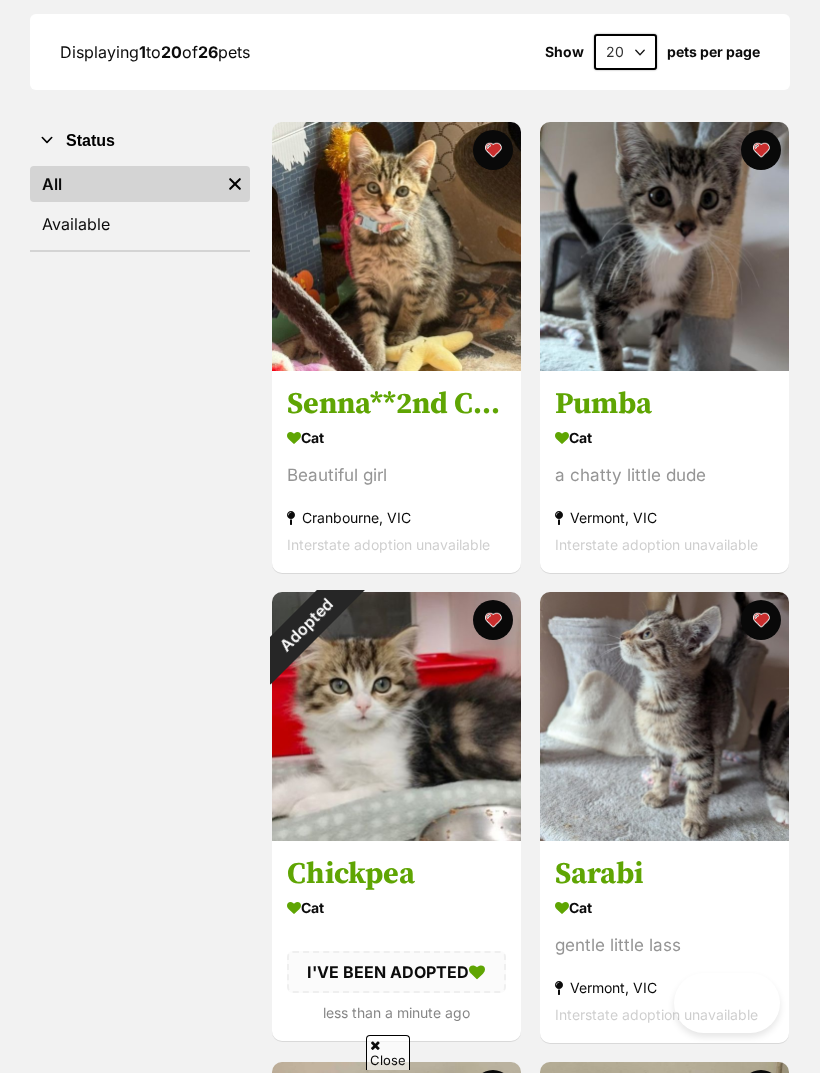 scroll, scrollTop: 344, scrollLeft: 0, axis: vertical 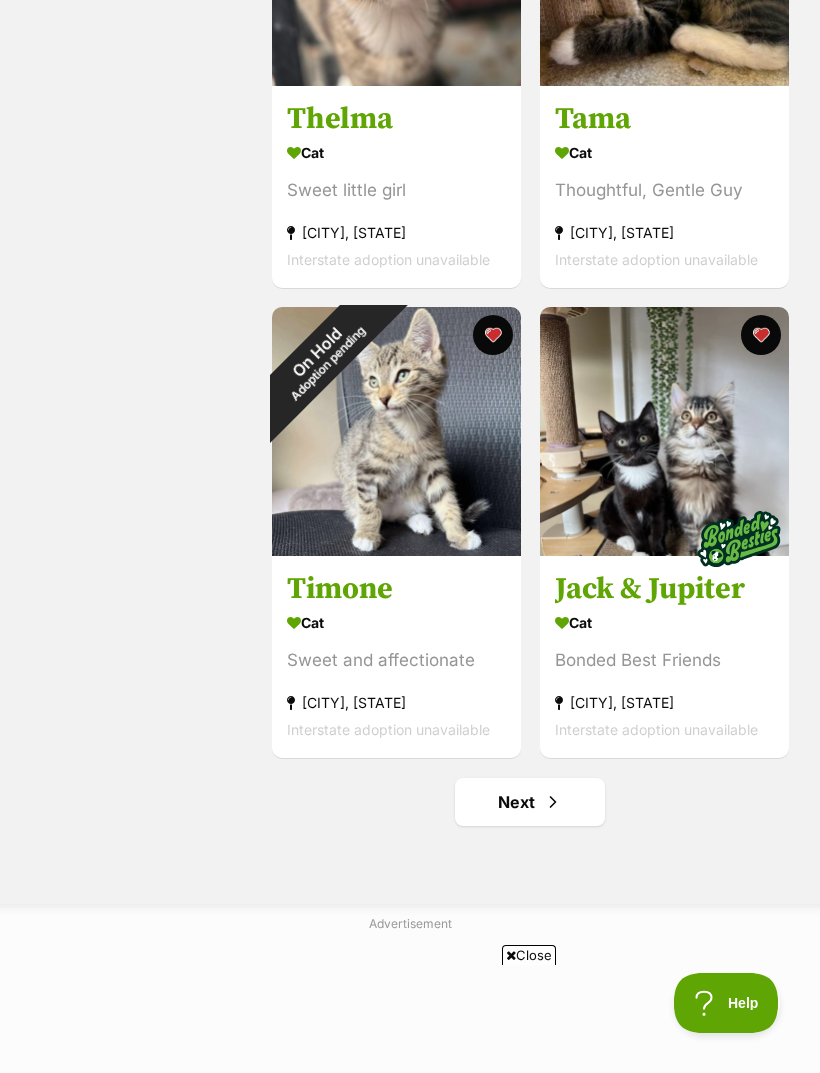 click on "Next" at bounding box center [530, 802] 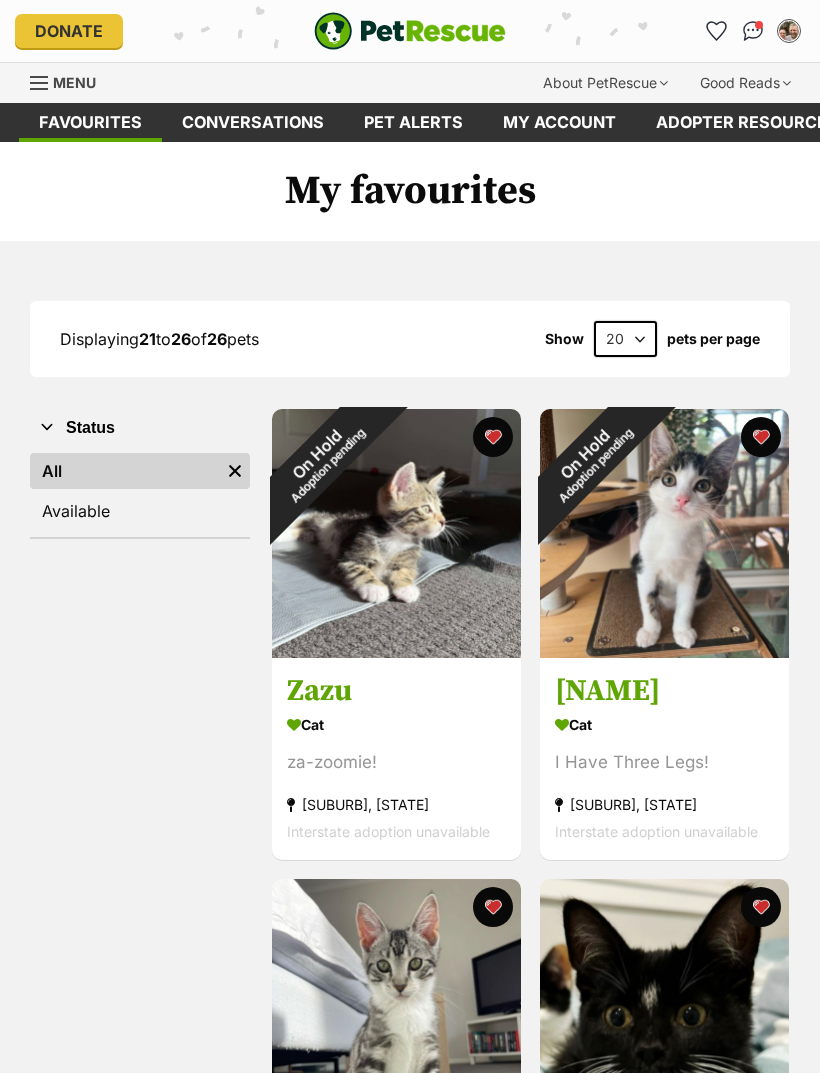 scroll, scrollTop: 0, scrollLeft: 0, axis: both 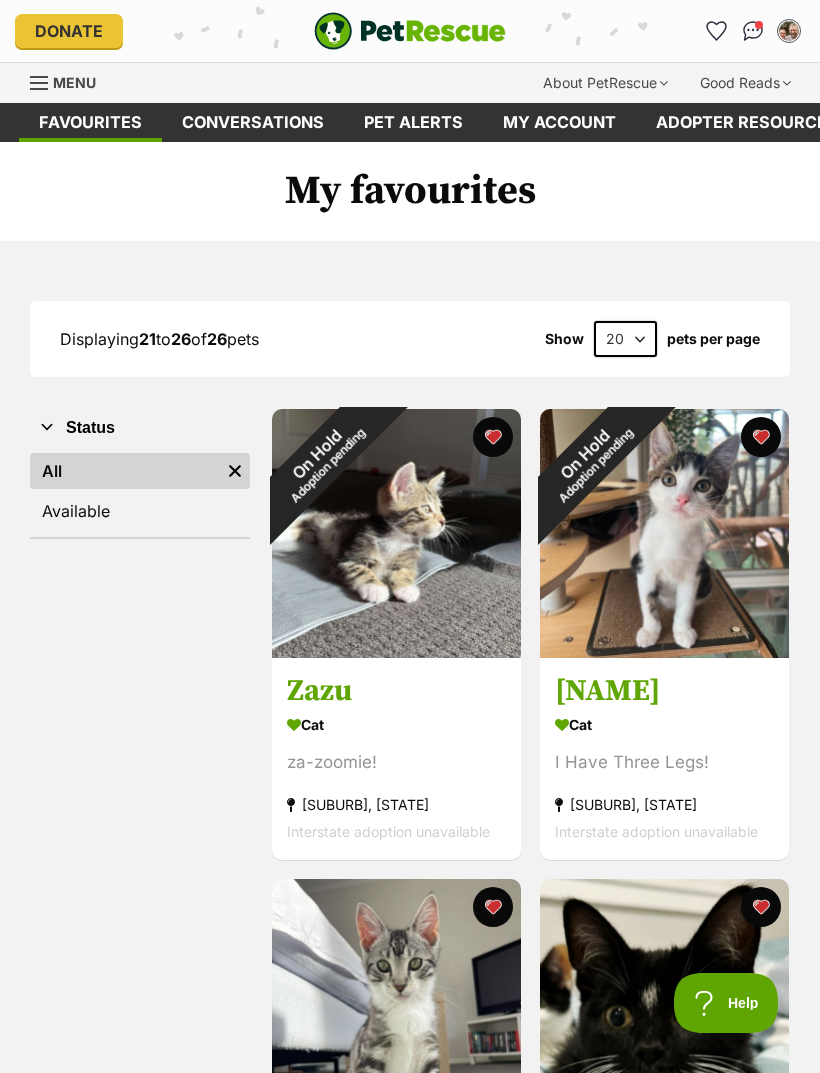click on "Pet alerts" at bounding box center (413, 122) 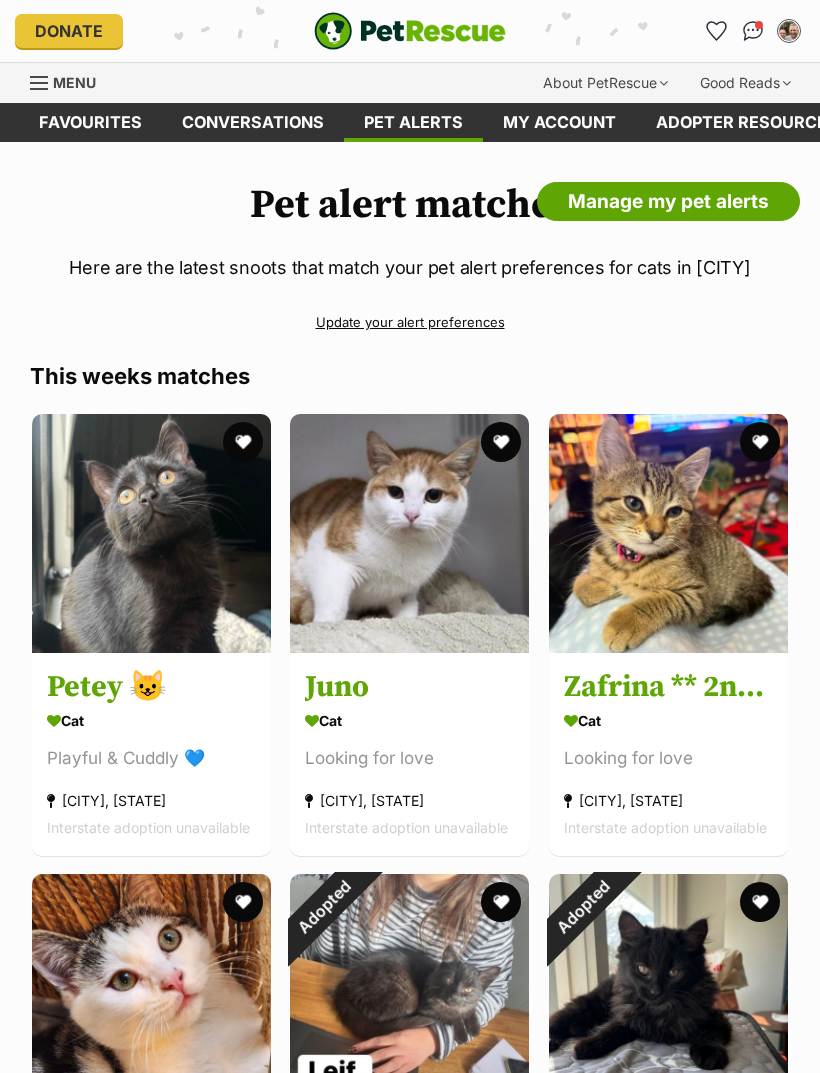 scroll, scrollTop: 0, scrollLeft: 0, axis: both 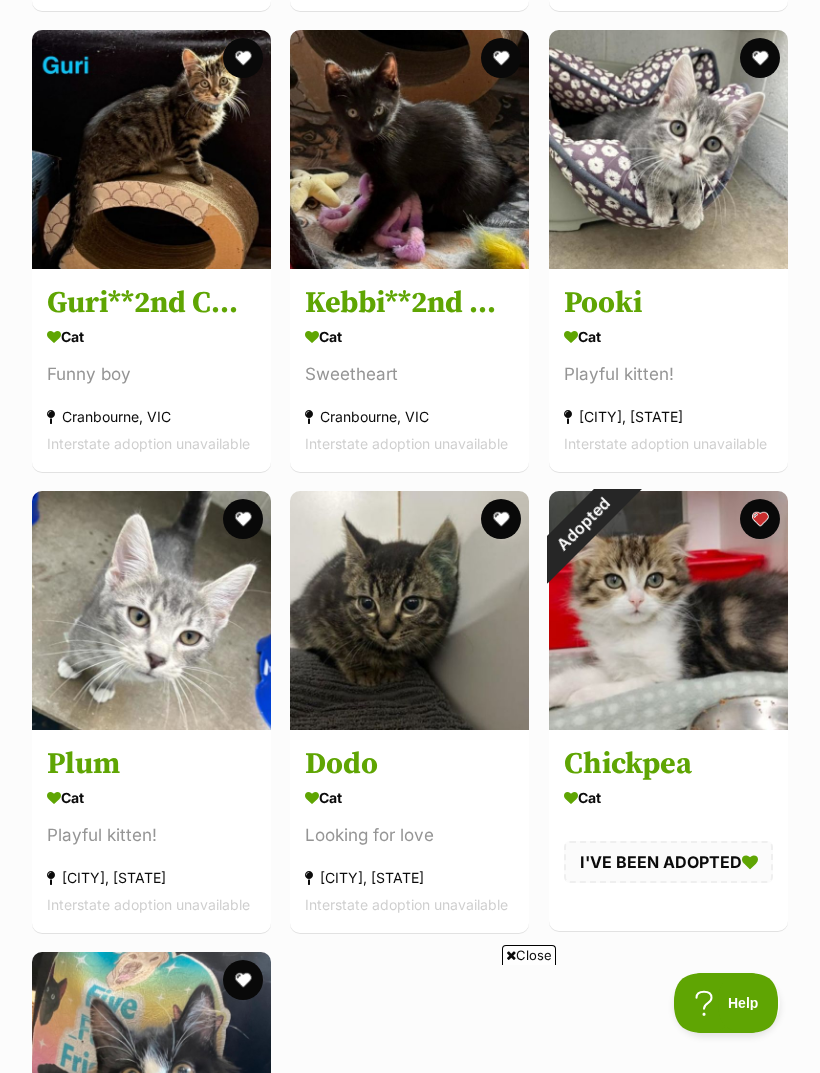 click at bounding box center (409, 610) 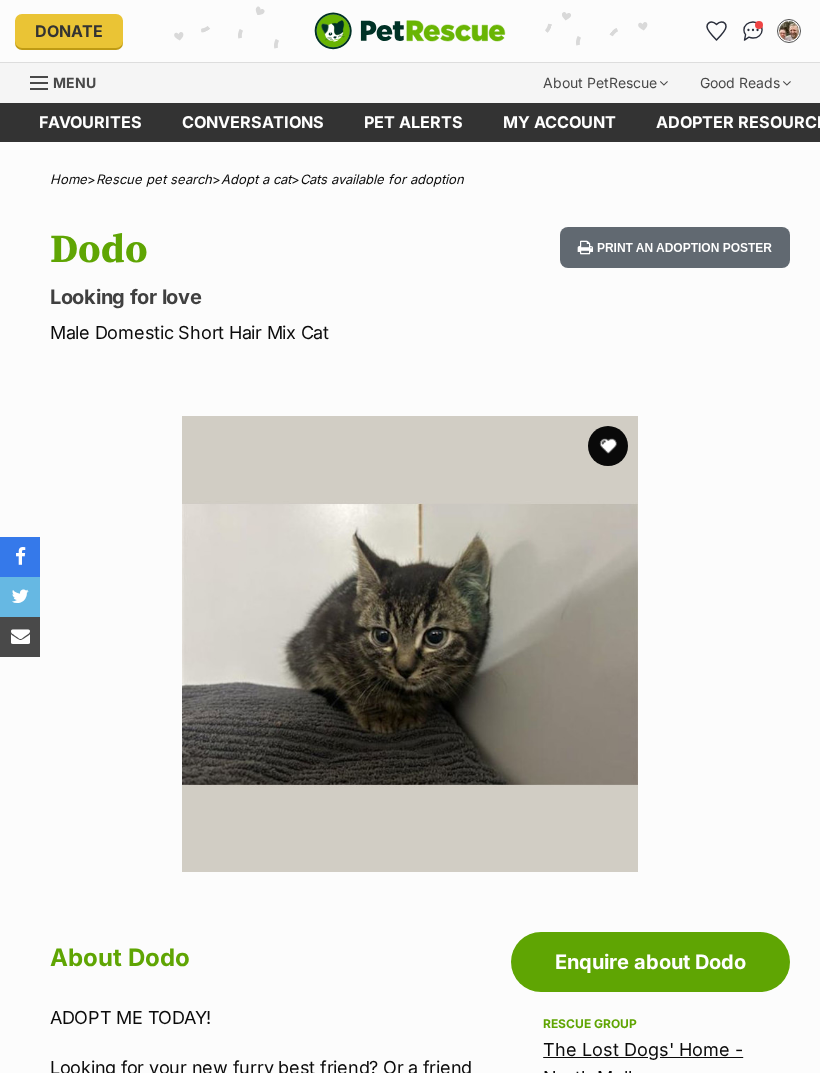 scroll, scrollTop: 0, scrollLeft: 0, axis: both 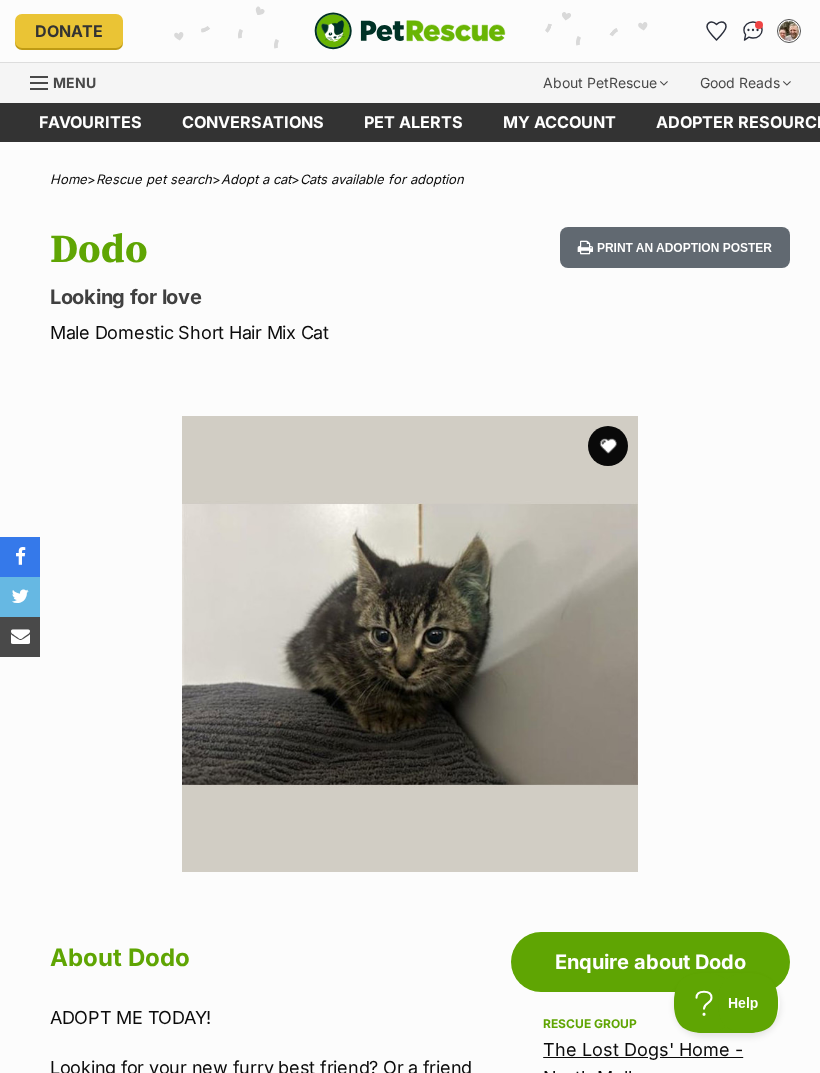 click on "Pet alerts" at bounding box center (413, 122) 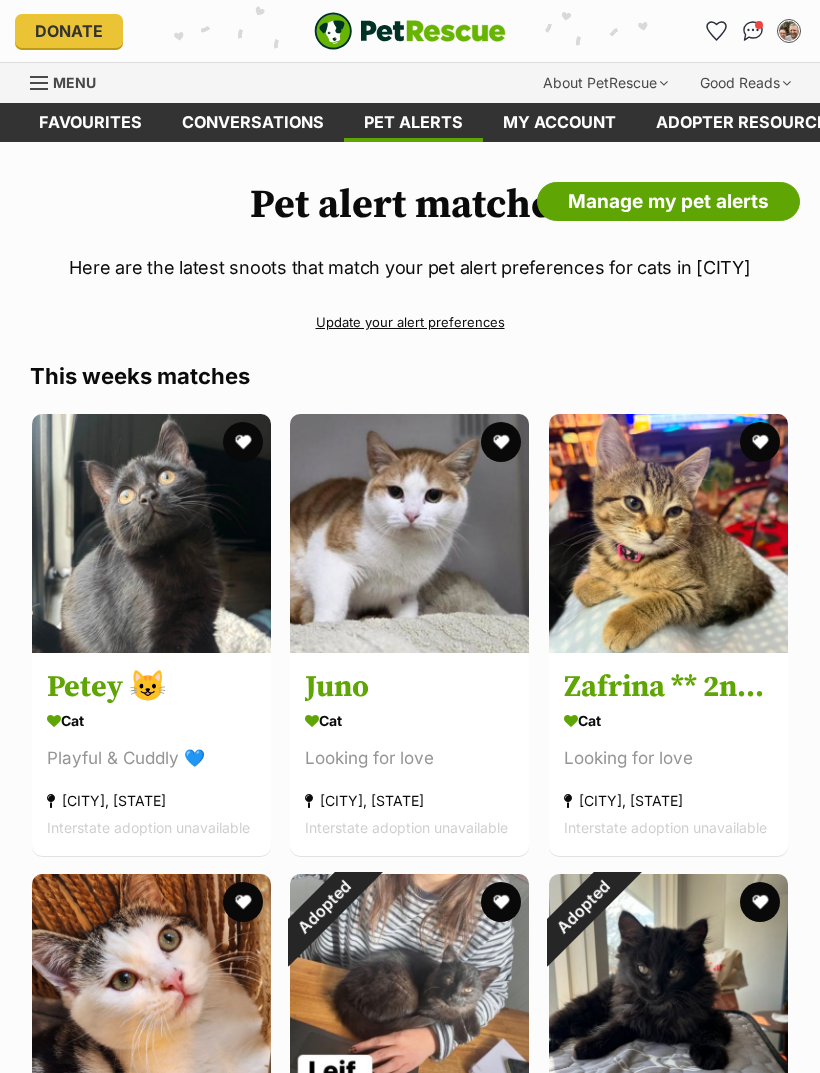 scroll, scrollTop: 46, scrollLeft: 0, axis: vertical 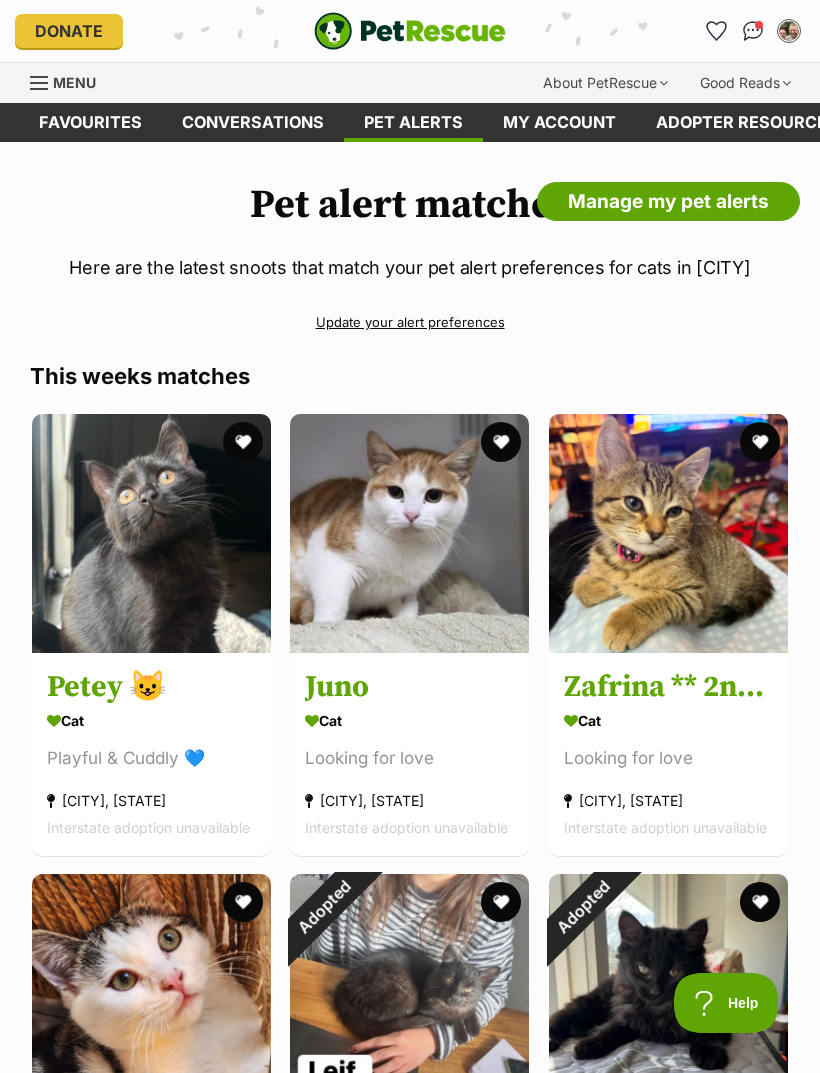click on "Pet alerts" at bounding box center [413, 122] 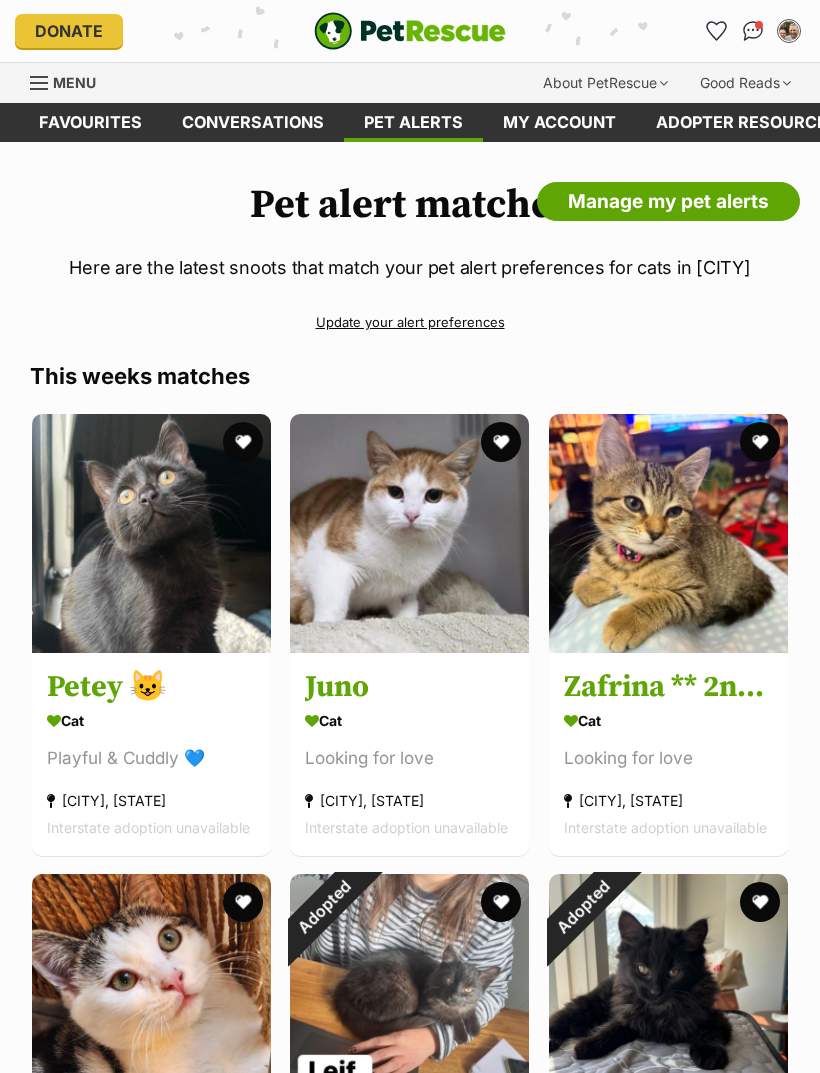 scroll, scrollTop: 0, scrollLeft: 0, axis: both 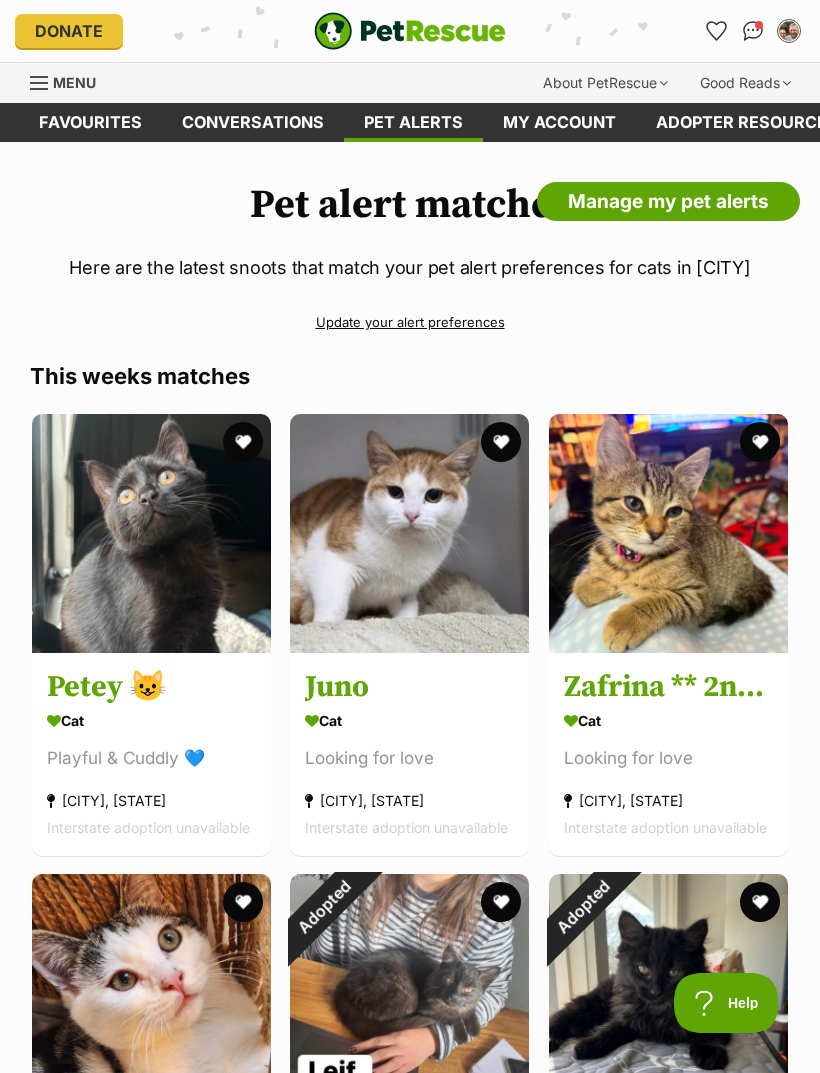 click on "Favourites" at bounding box center (90, 122) 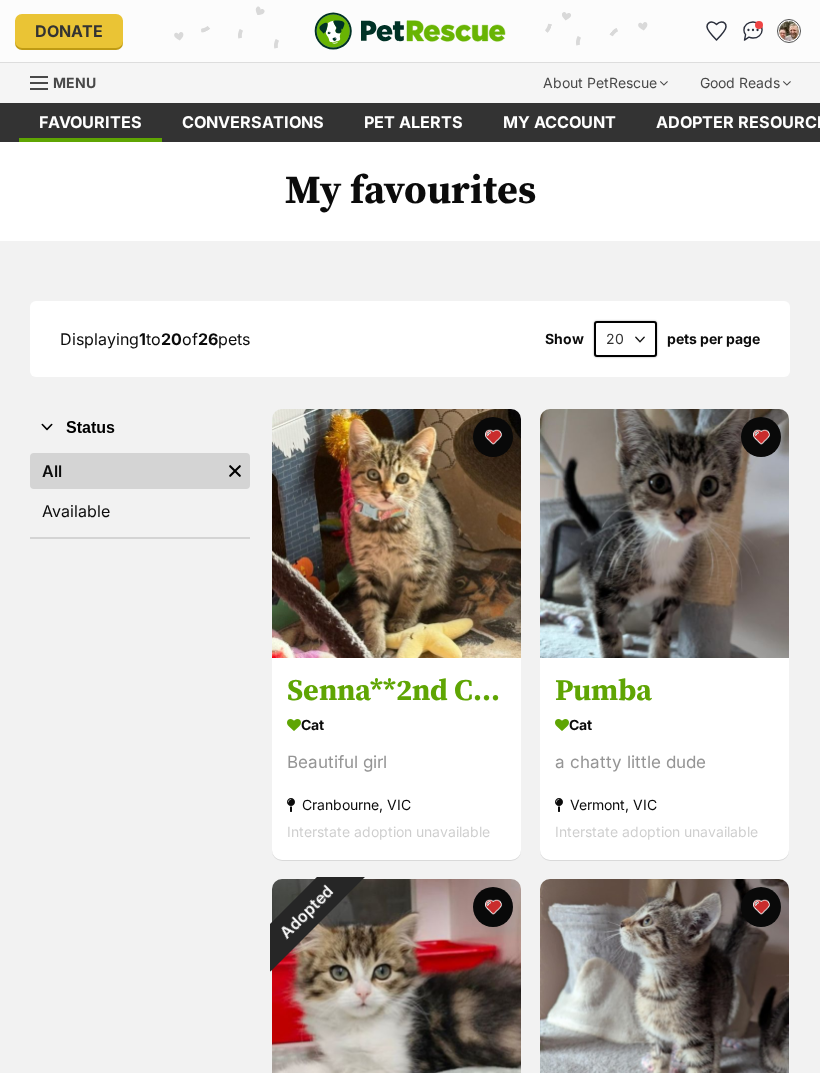 scroll, scrollTop: 0, scrollLeft: 0, axis: both 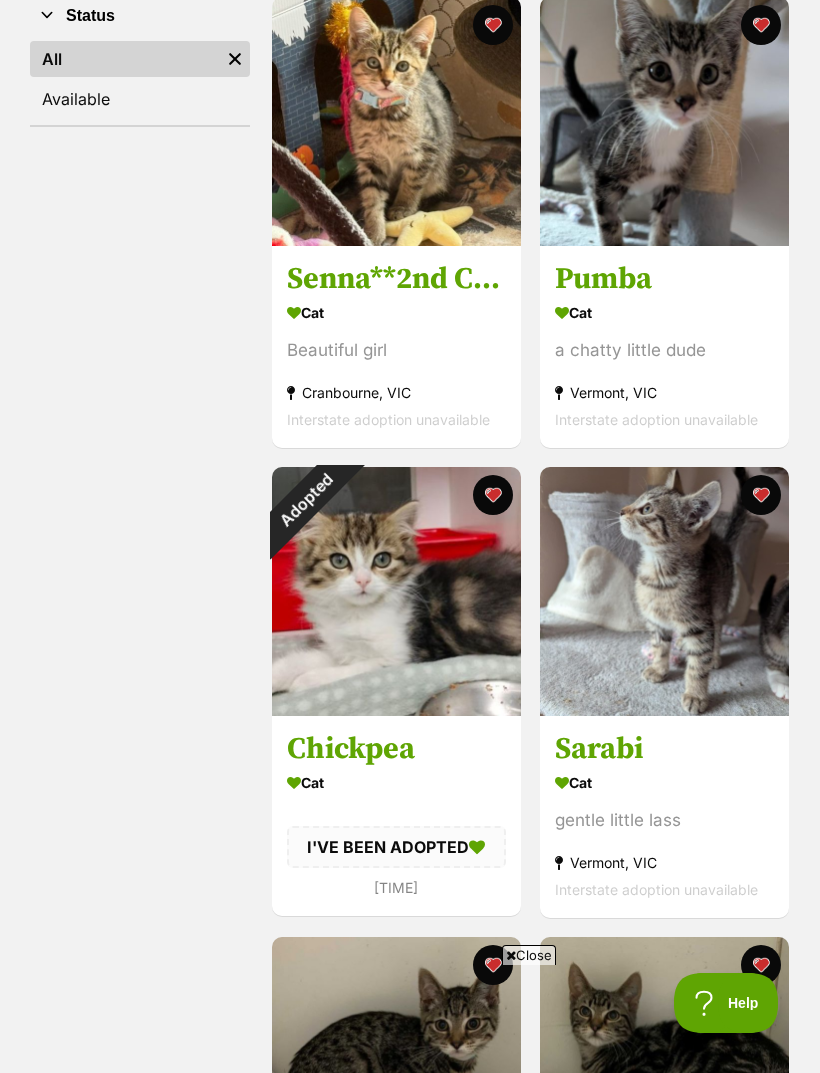 click on "Adopted" at bounding box center (305, 500) 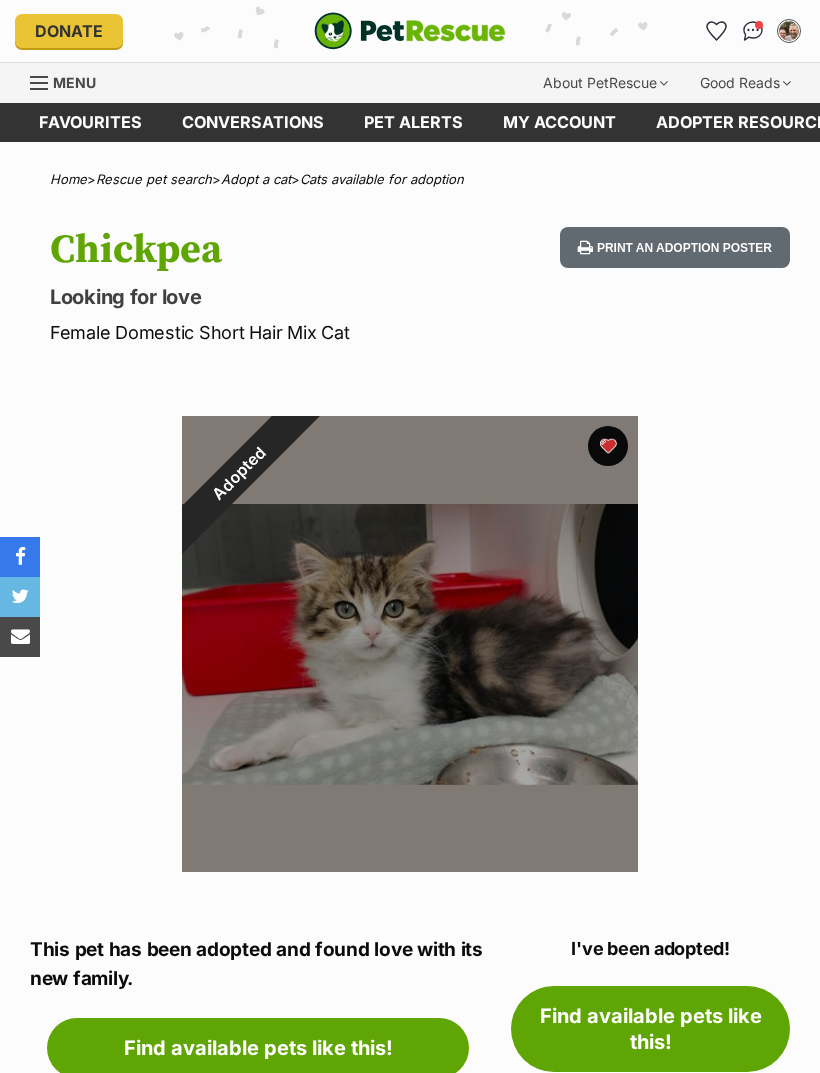 scroll, scrollTop: 0, scrollLeft: 0, axis: both 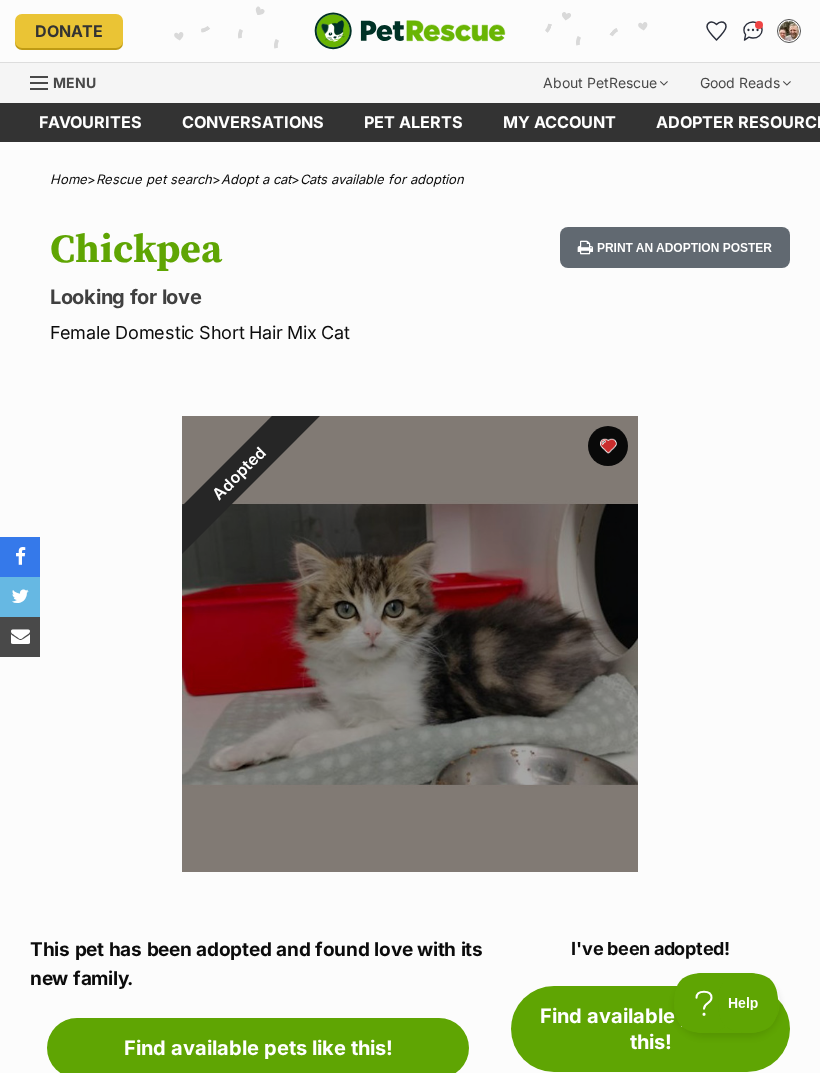 click on "Adopted" at bounding box center (239, 473) 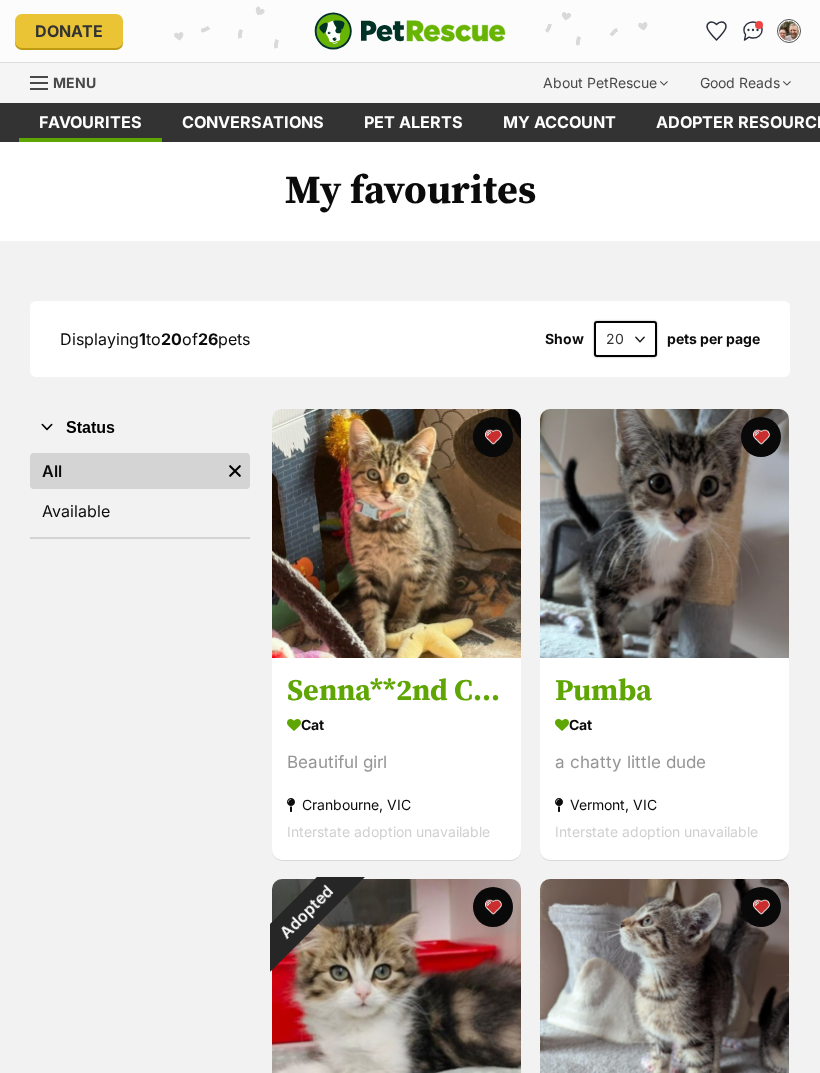 scroll, scrollTop: 0, scrollLeft: 0, axis: both 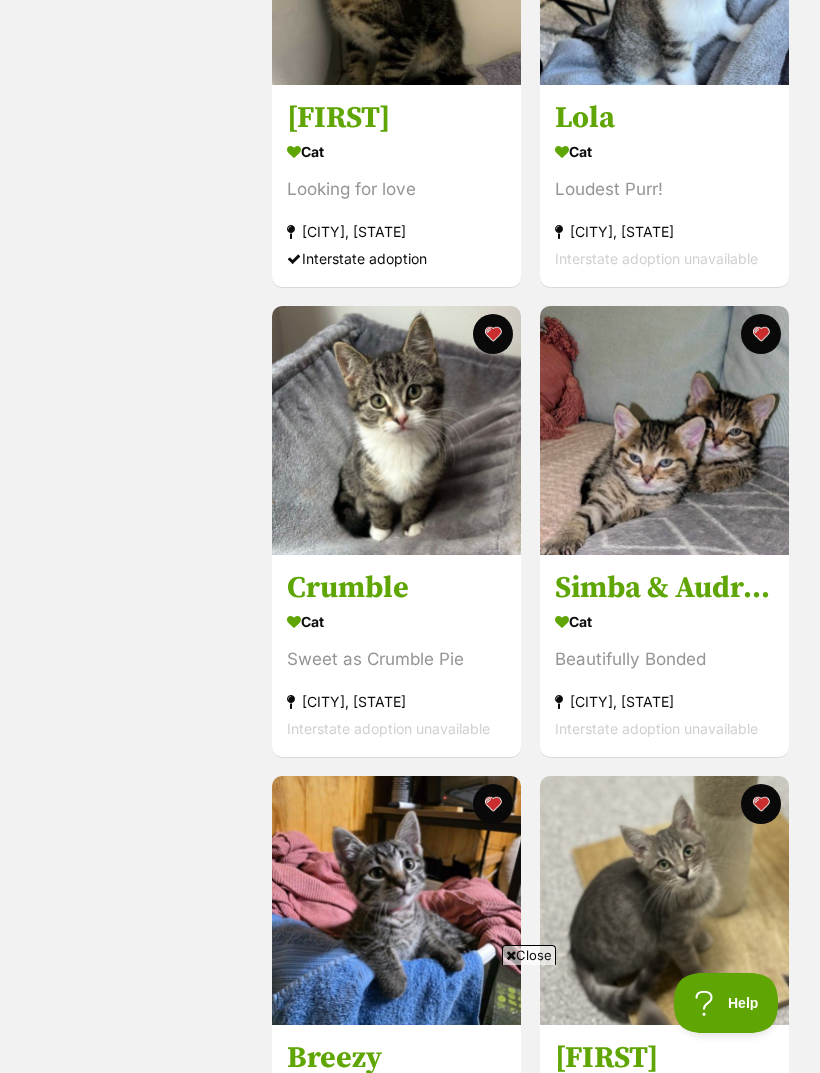 click on "Simba & Audrey" at bounding box center (664, 588) 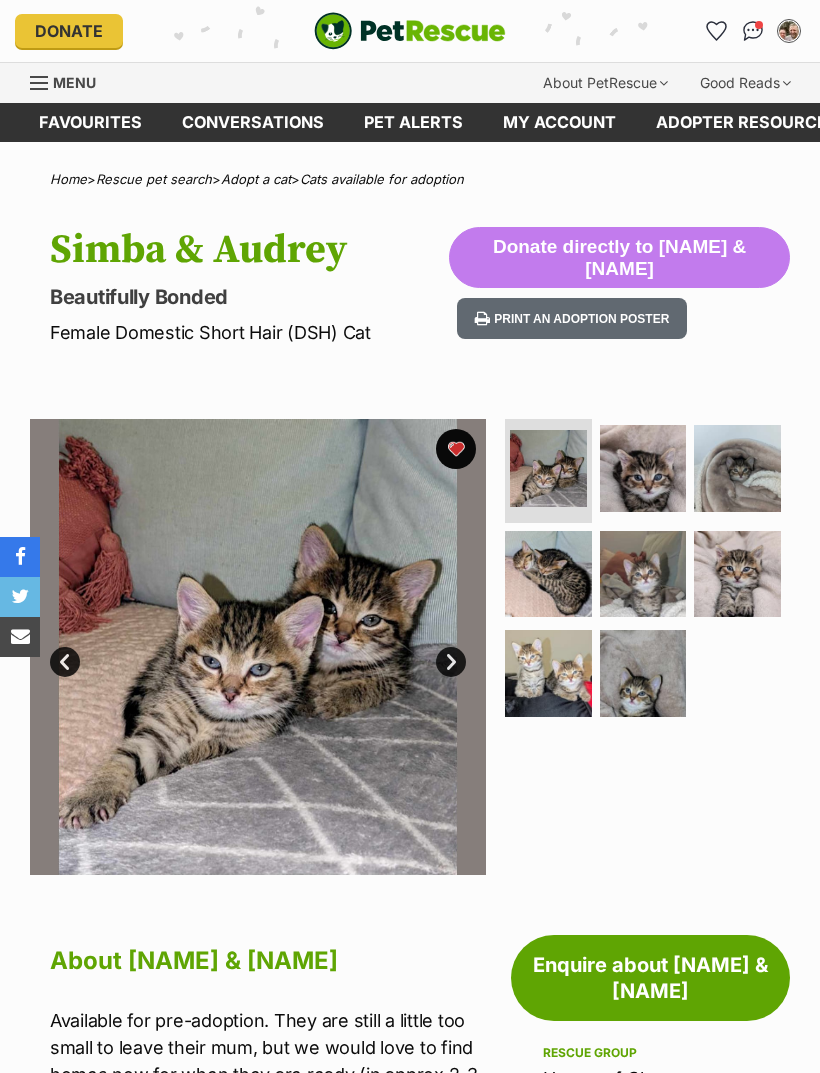 scroll, scrollTop: 0, scrollLeft: 0, axis: both 